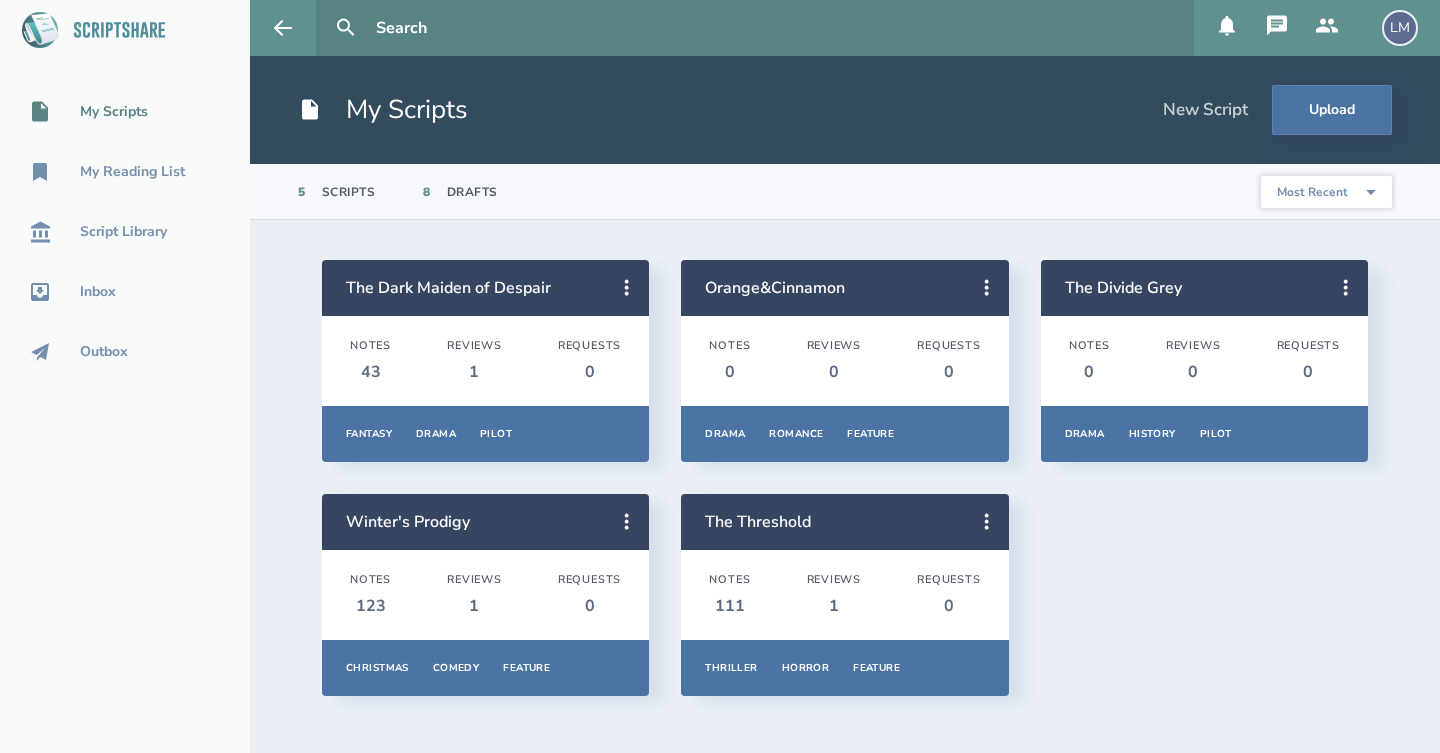 scroll, scrollTop: 0, scrollLeft: 0, axis: both 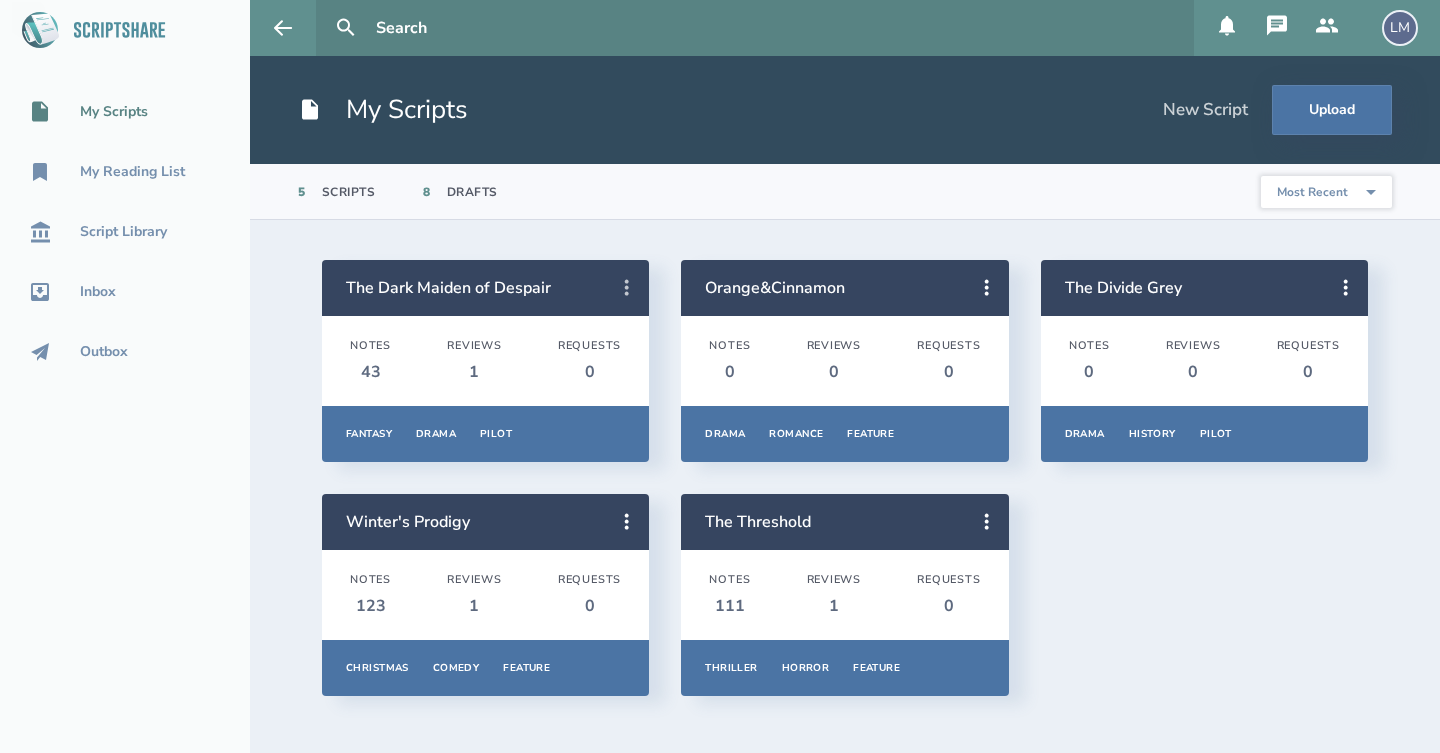 click 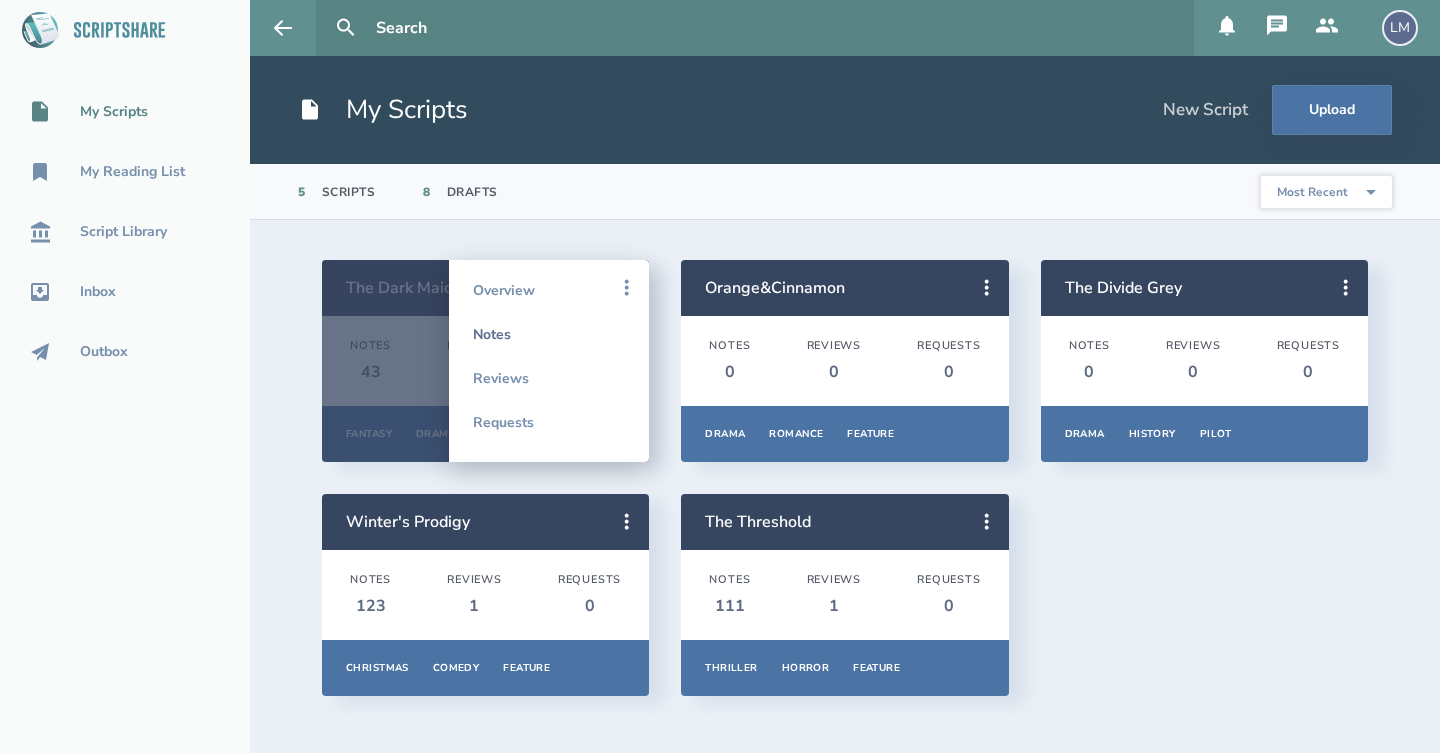 click on "Notes" at bounding box center (549, 334) 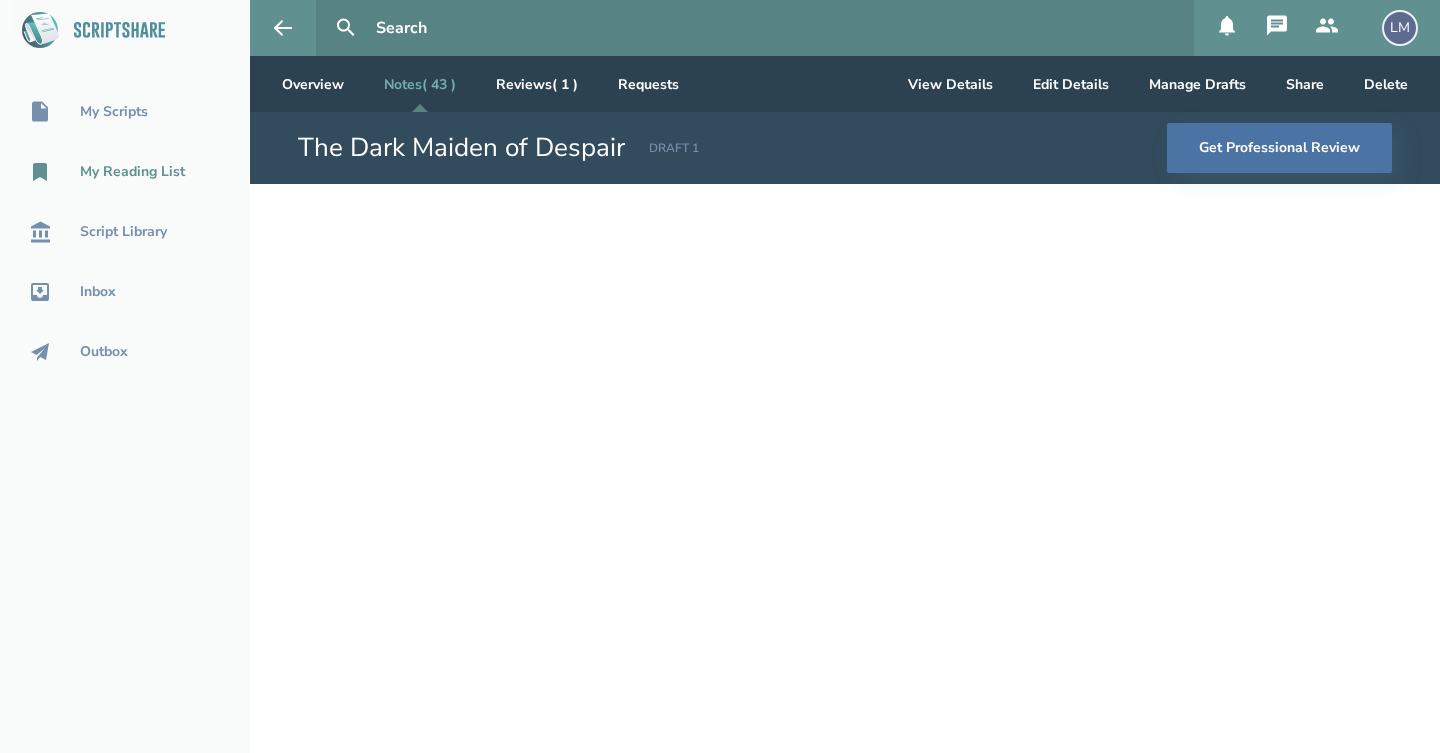 click on "My Reading List" at bounding box center (132, 172) 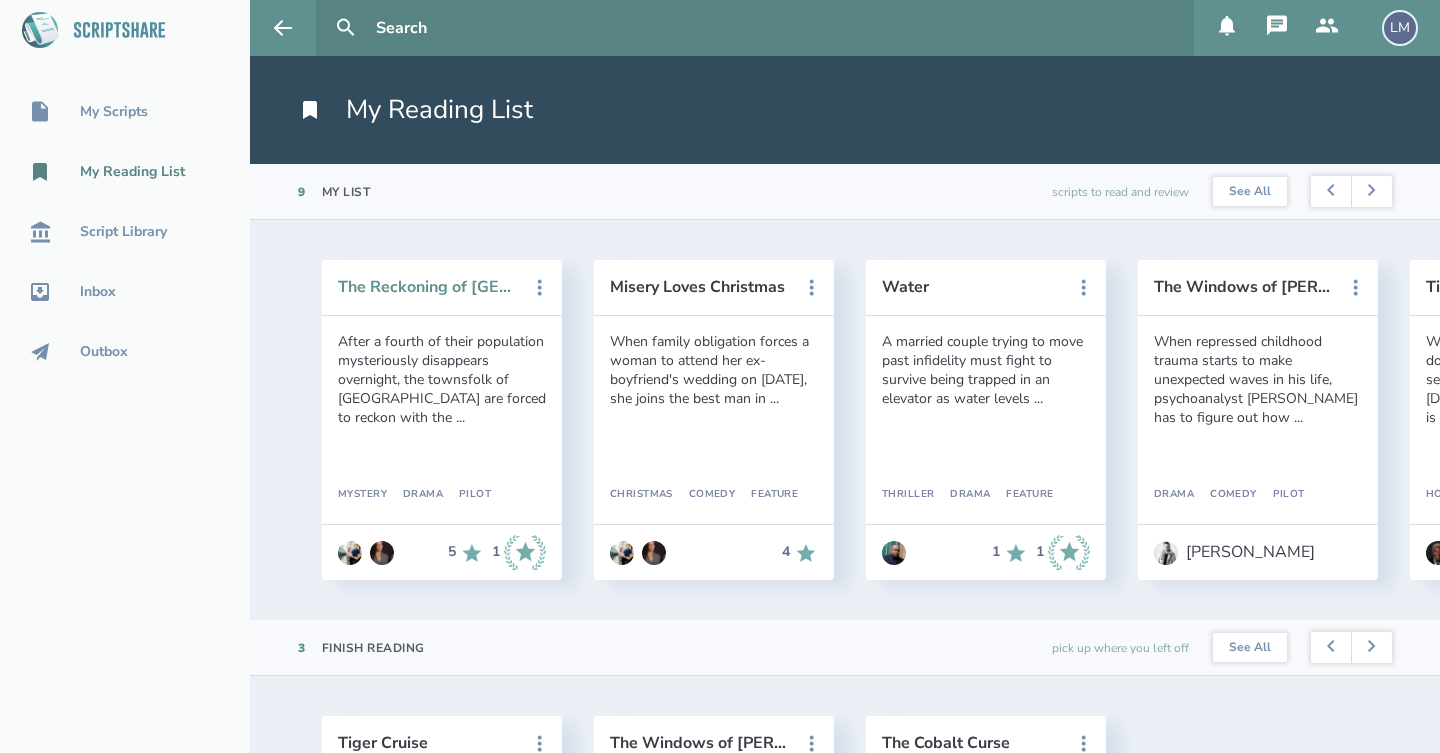 click on "The Reckoning of [GEOGRAPHIC_DATA]" at bounding box center (428, 287) 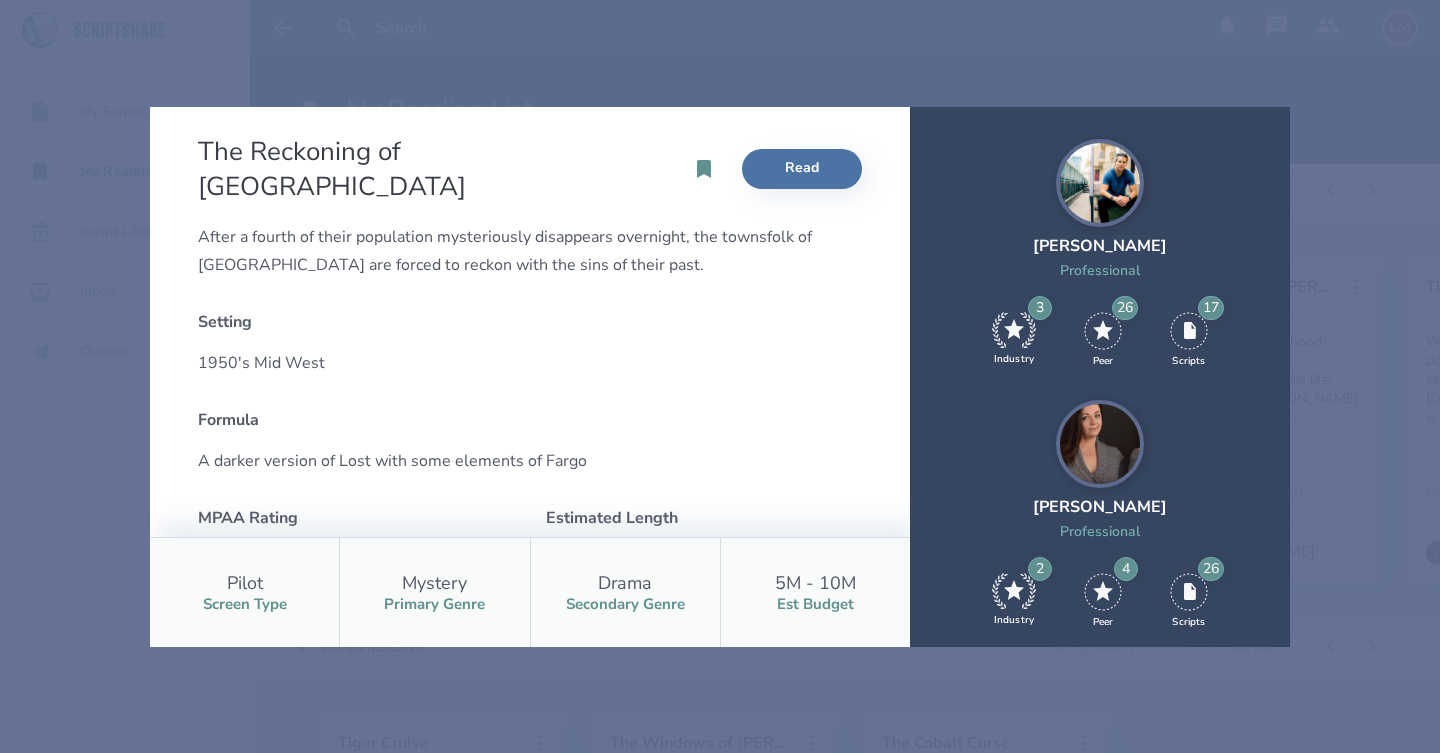 click on "[PERSON_NAME]" at bounding box center [1100, 507] 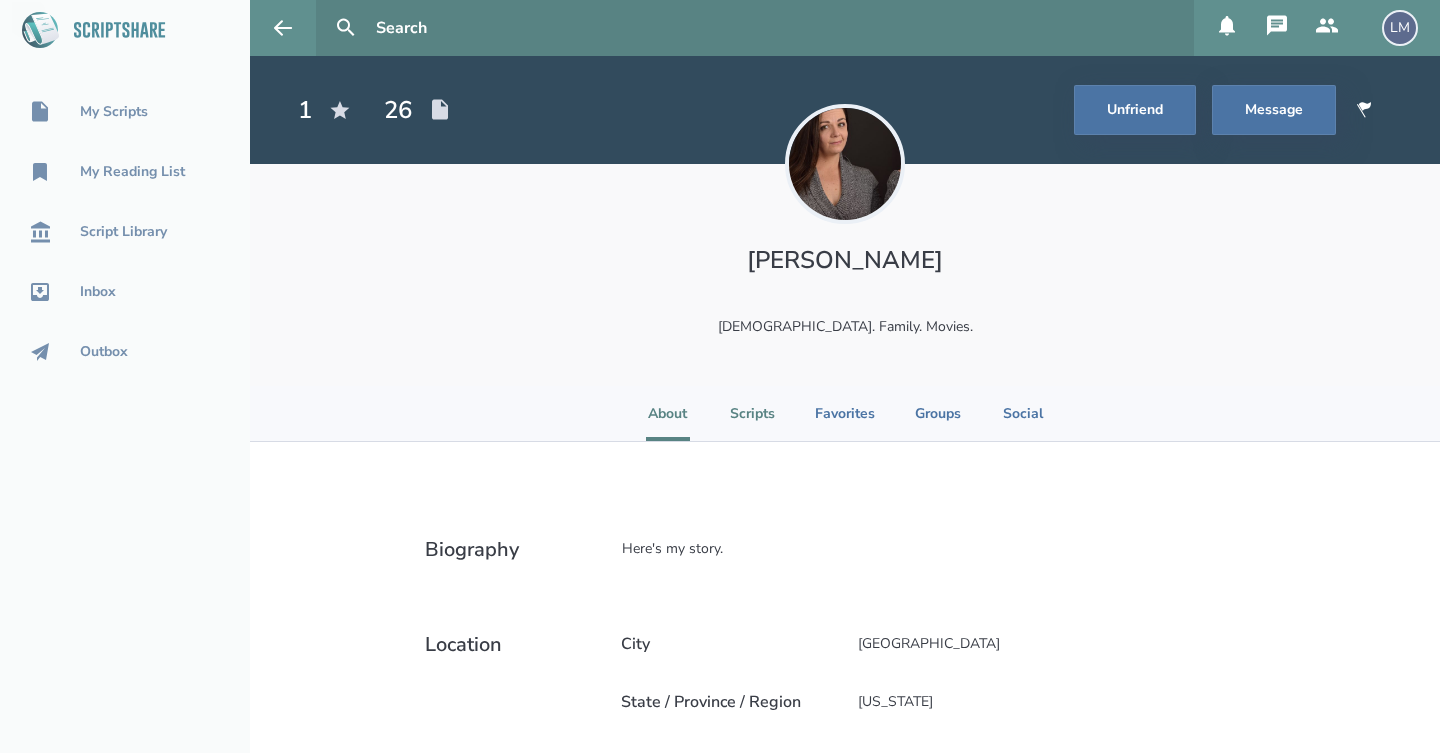 click on "Scripts" at bounding box center [752, 413] 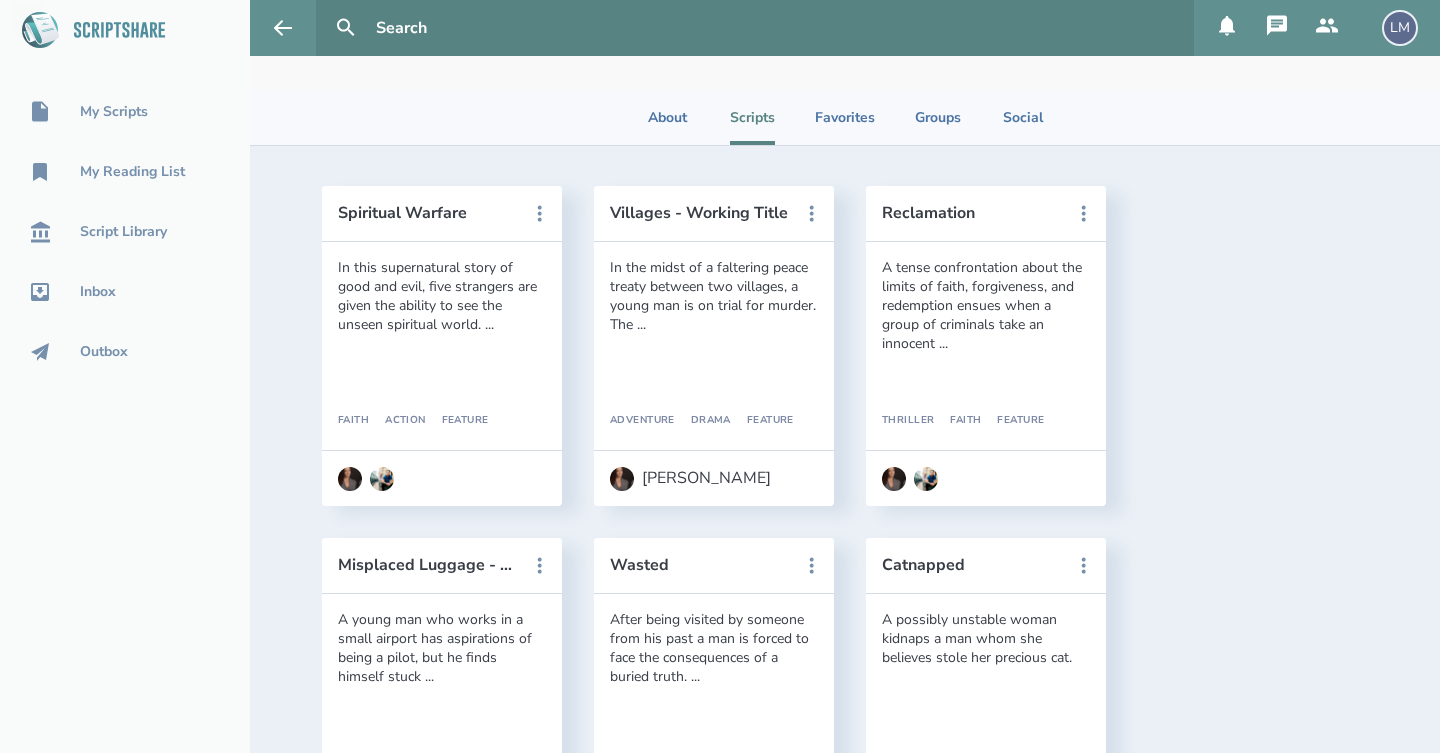 scroll, scrollTop: 286, scrollLeft: 0, axis: vertical 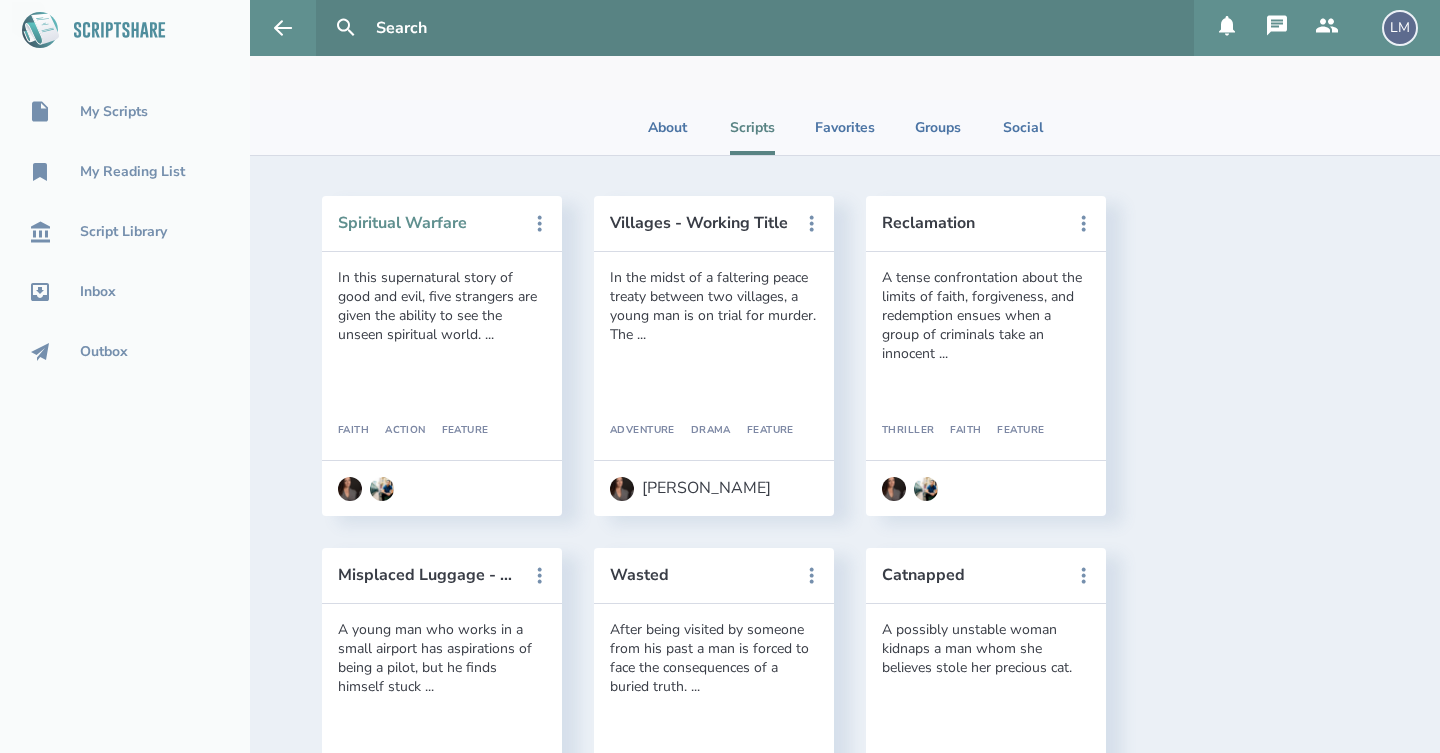 click on "Spiritual Warfare" at bounding box center (428, 223) 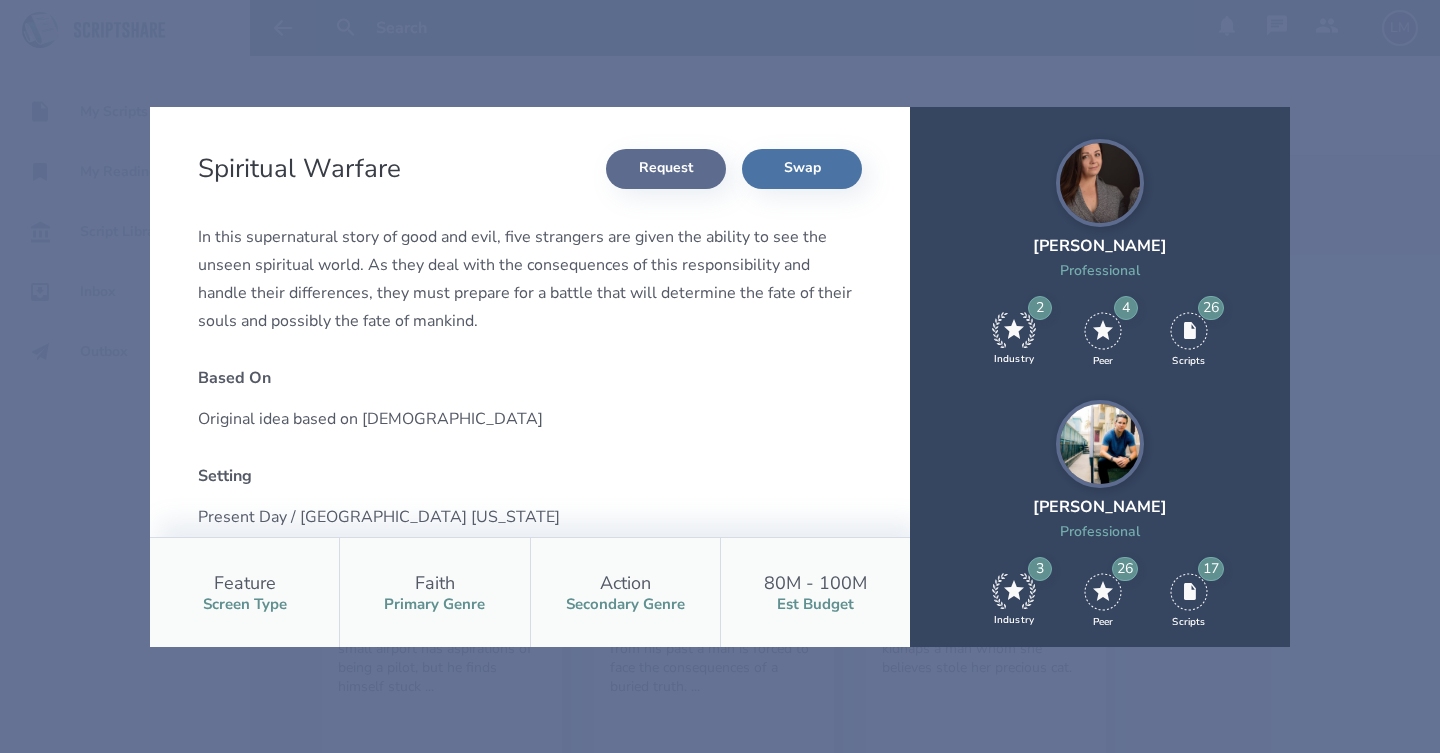 click on "Request" at bounding box center (666, 169) 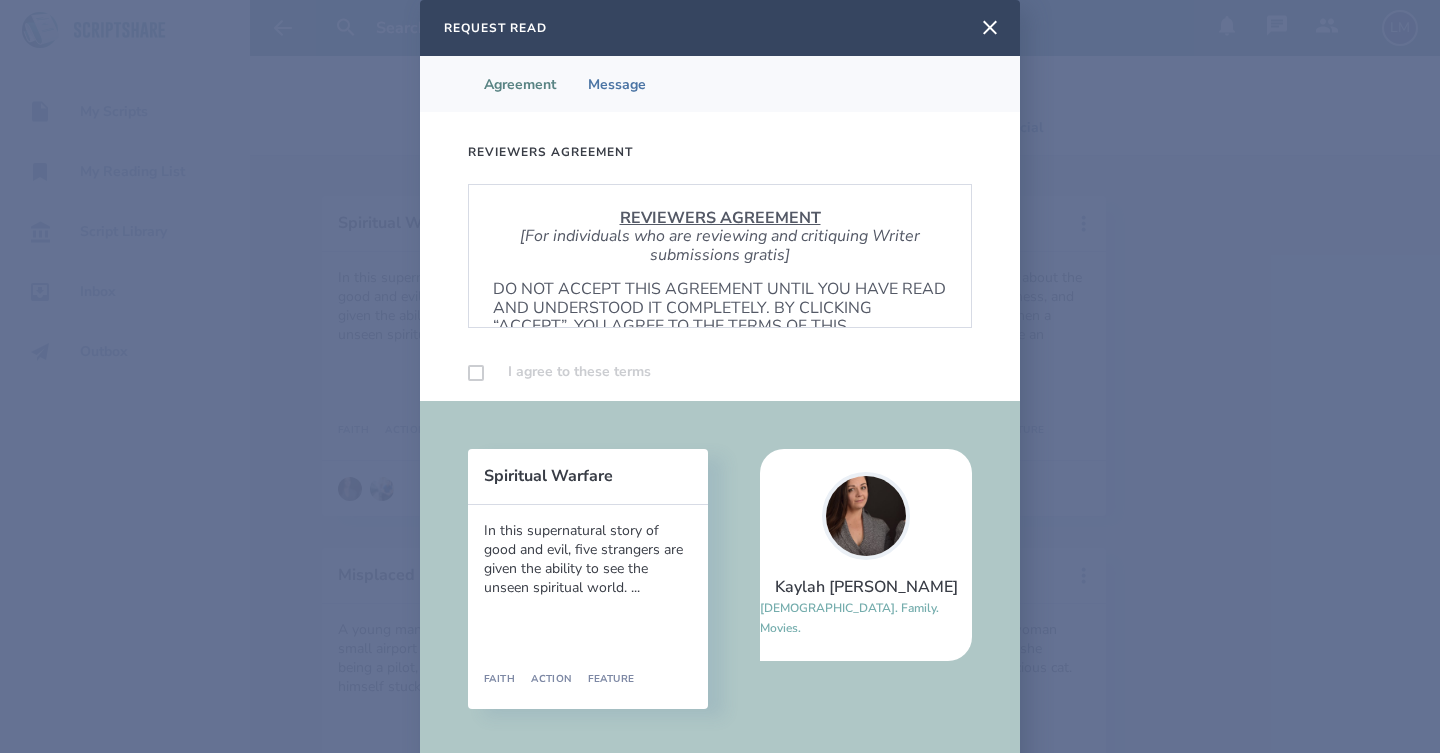 click on "[For individuals who are reviewing and critiquing Writer submissions gratis]" at bounding box center [720, 245] 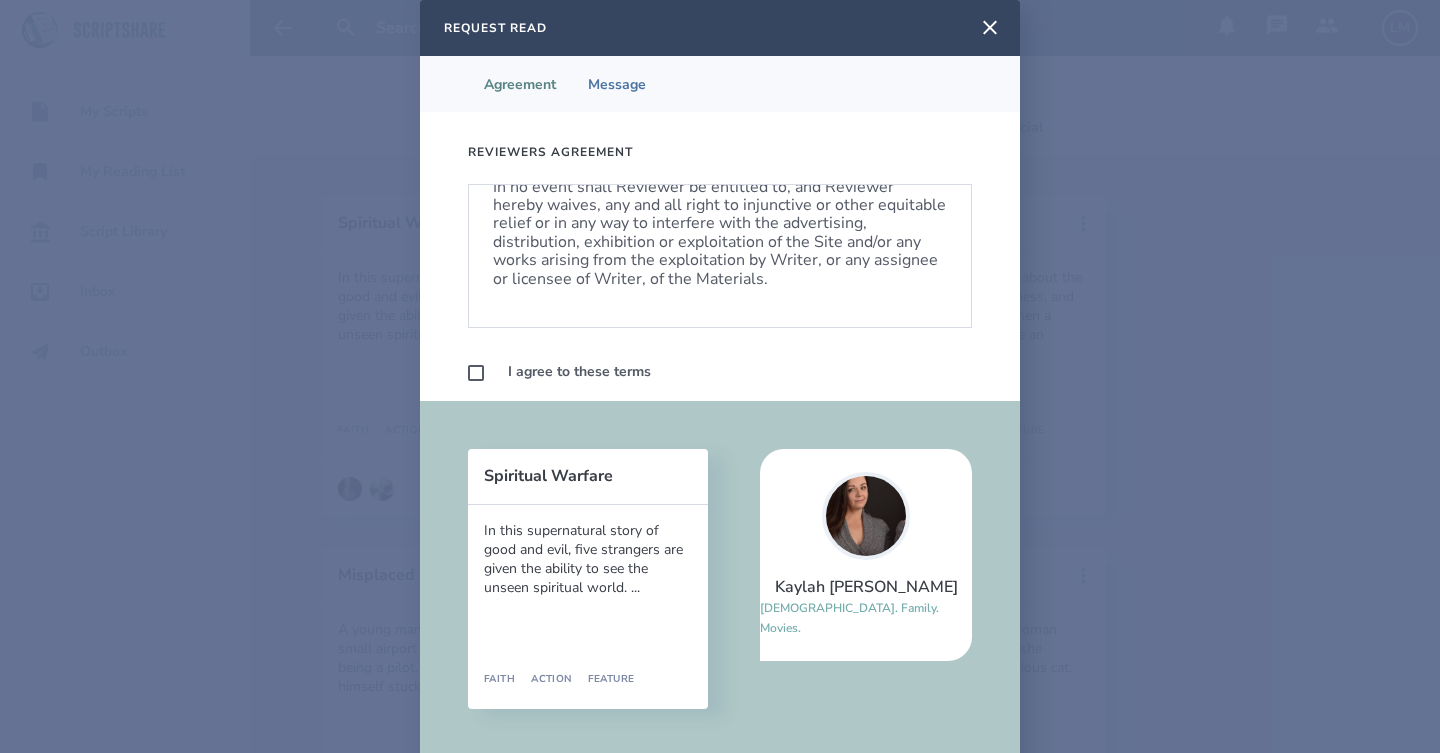 scroll, scrollTop: 1186, scrollLeft: 0, axis: vertical 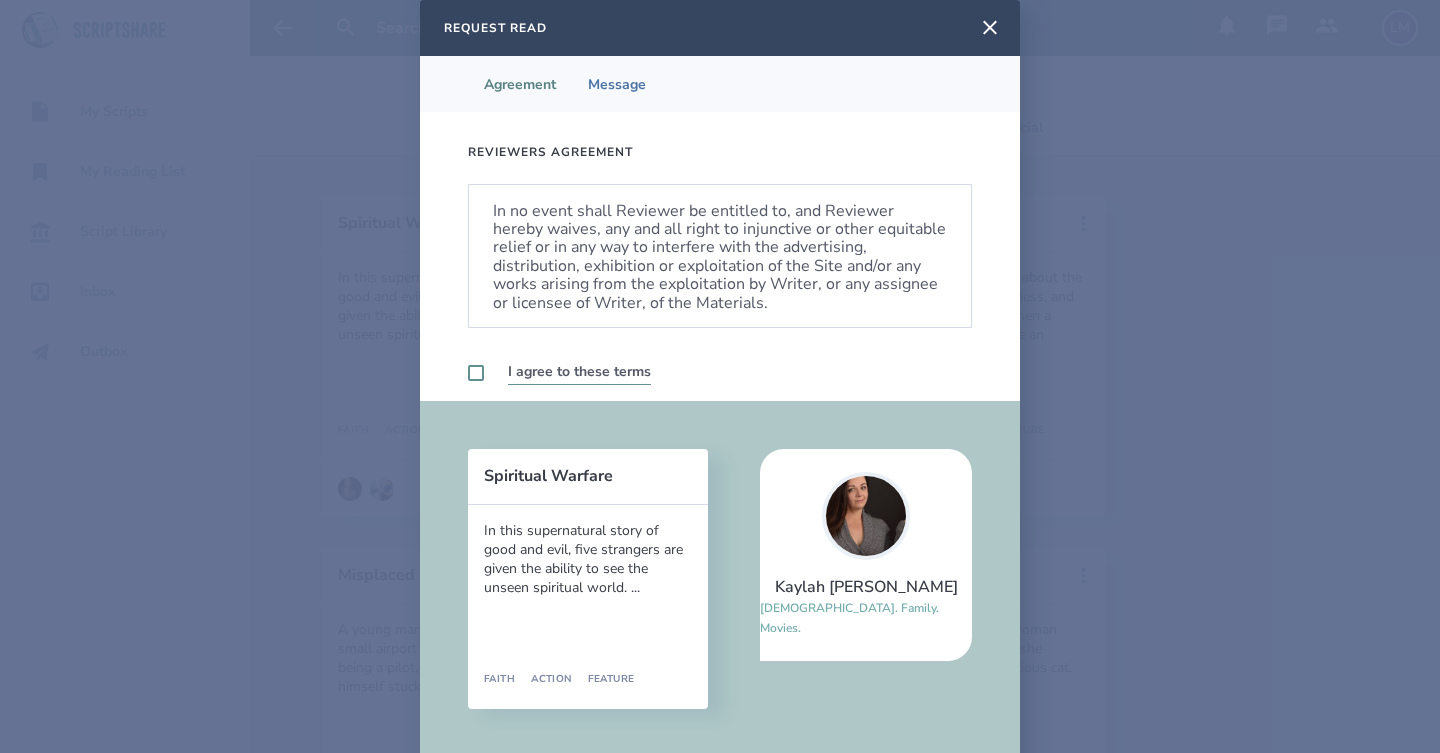 click at bounding box center (476, 373) 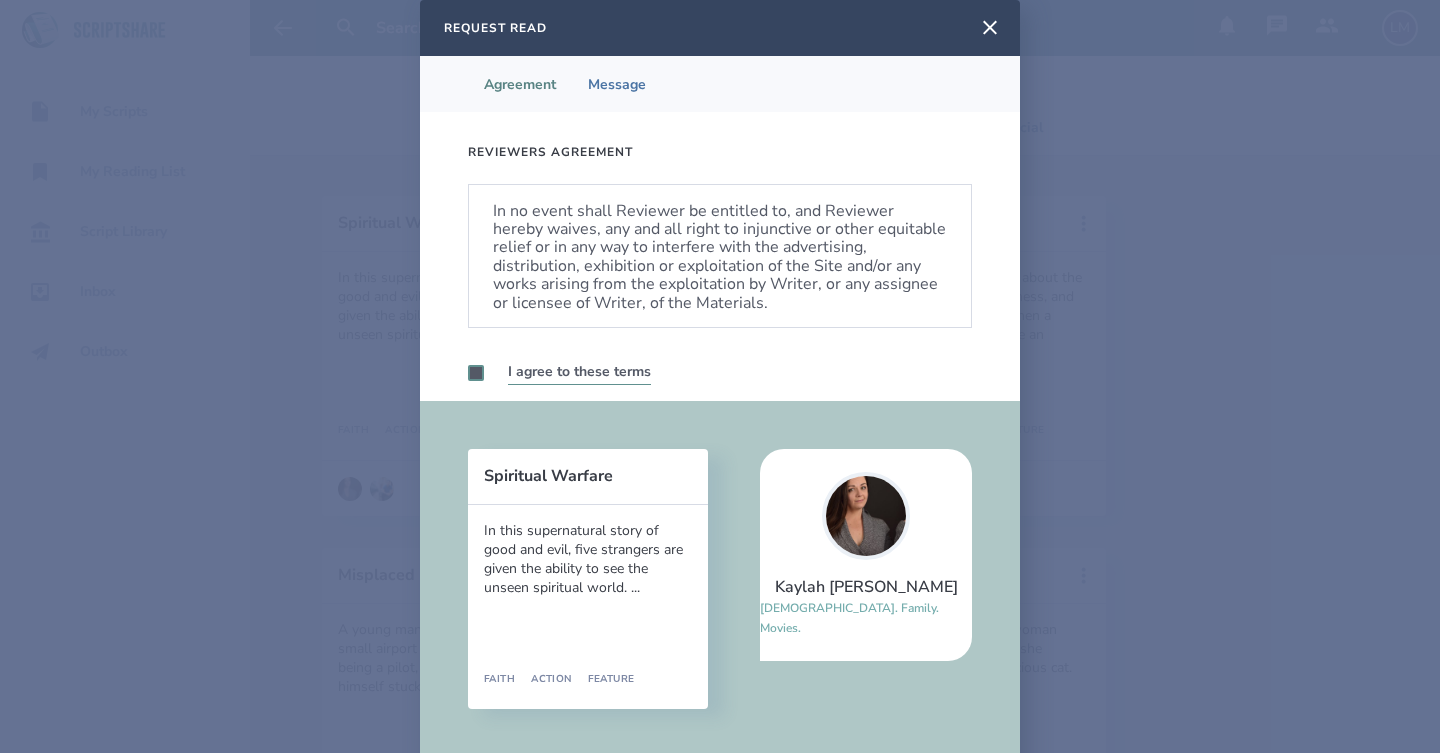 checkbox on "true" 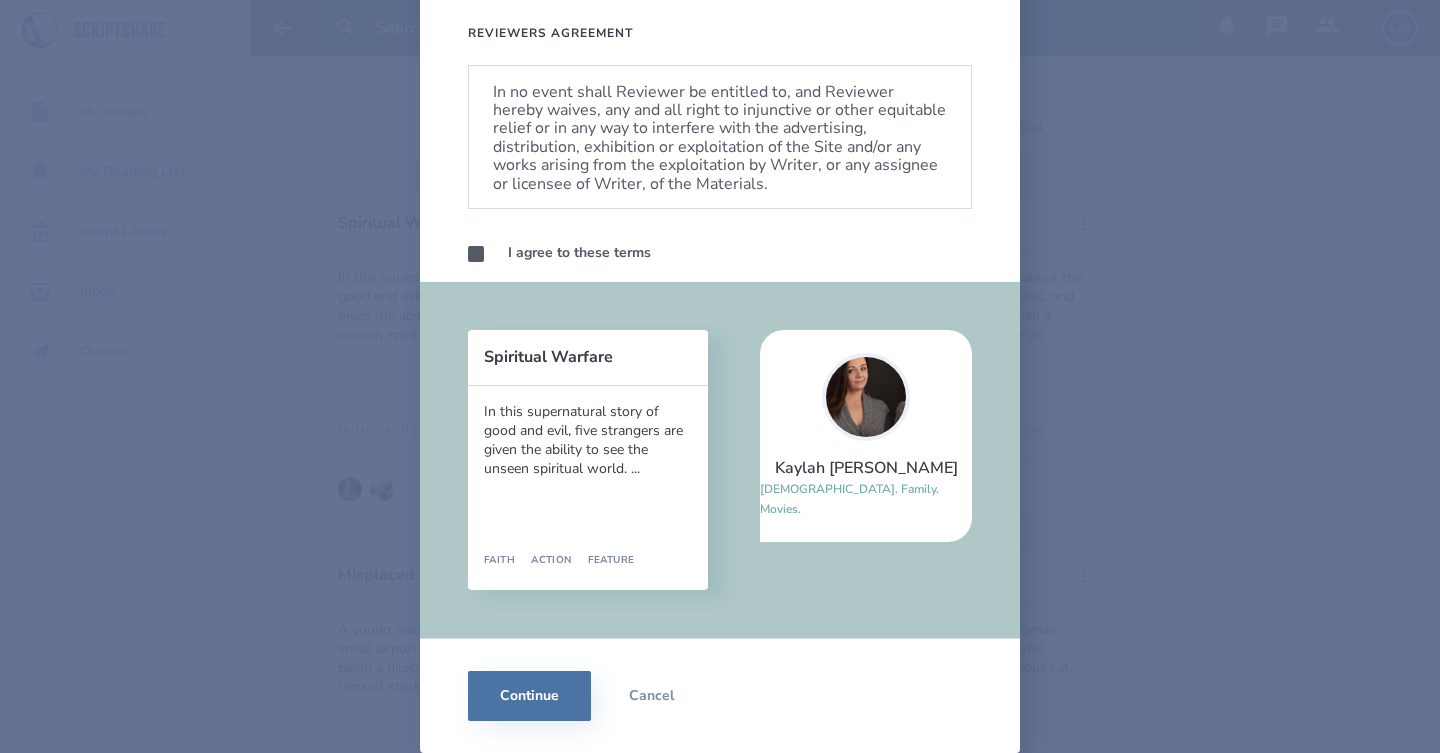scroll, scrollTop: 119, scrollLeft: 0, axis: vertical 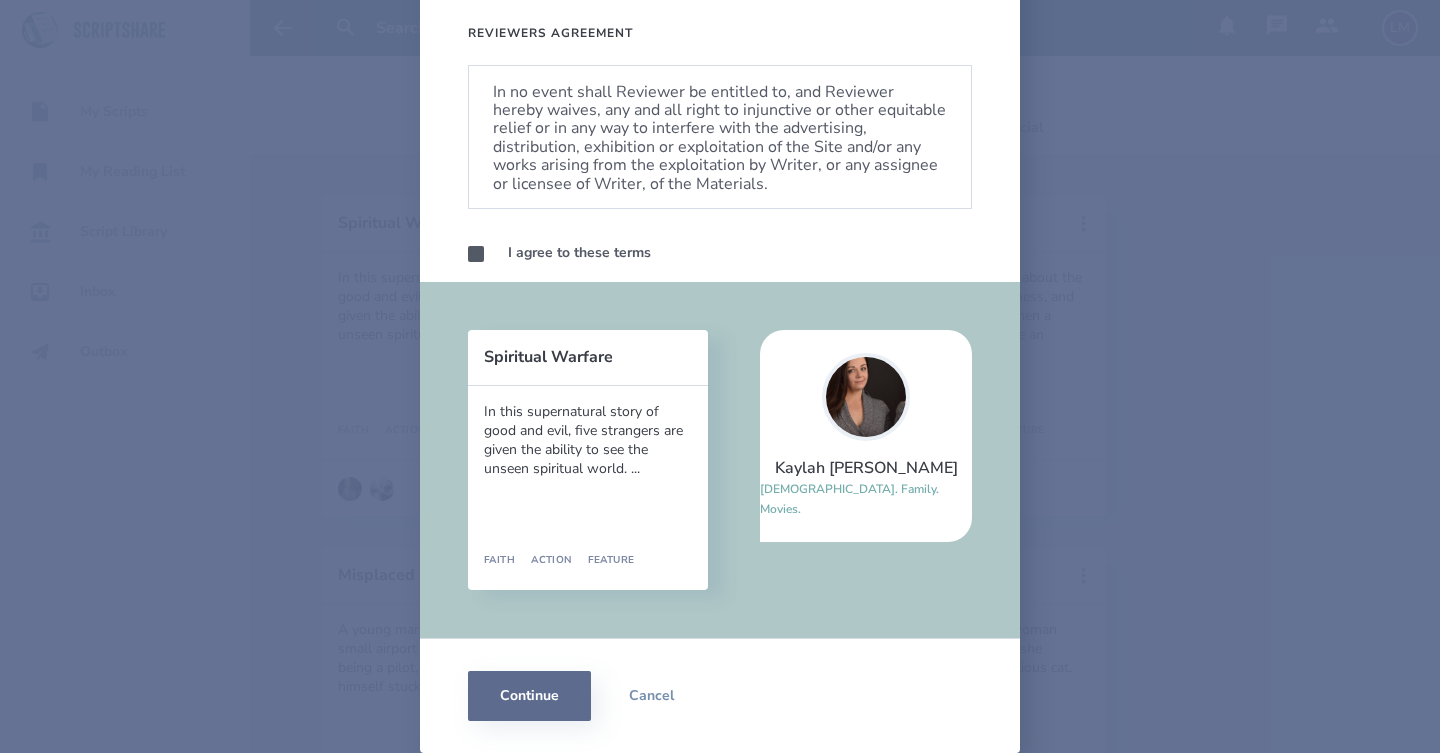 click on "Continue" at bounding box center [529, 696] 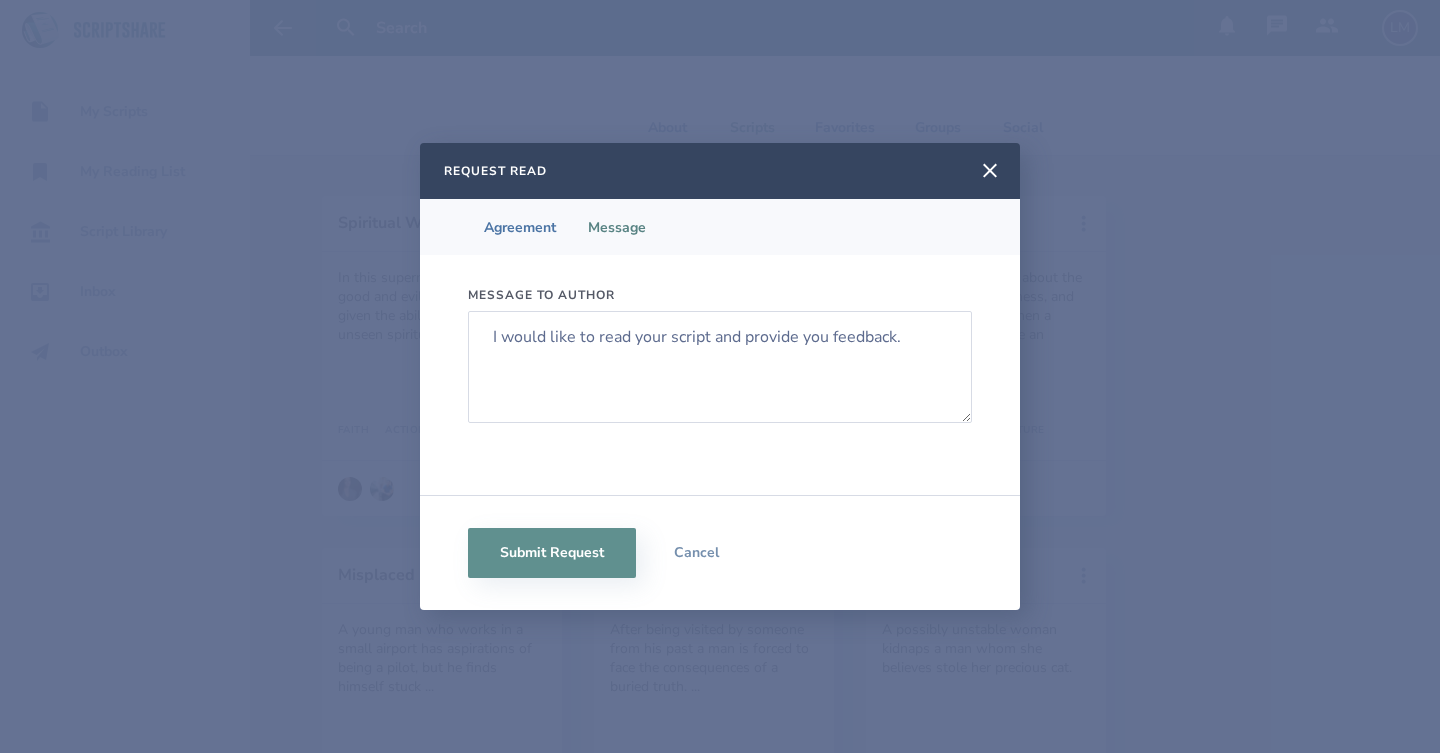scroll, scrollTop: 0, scrollLeft: 0, axis: both 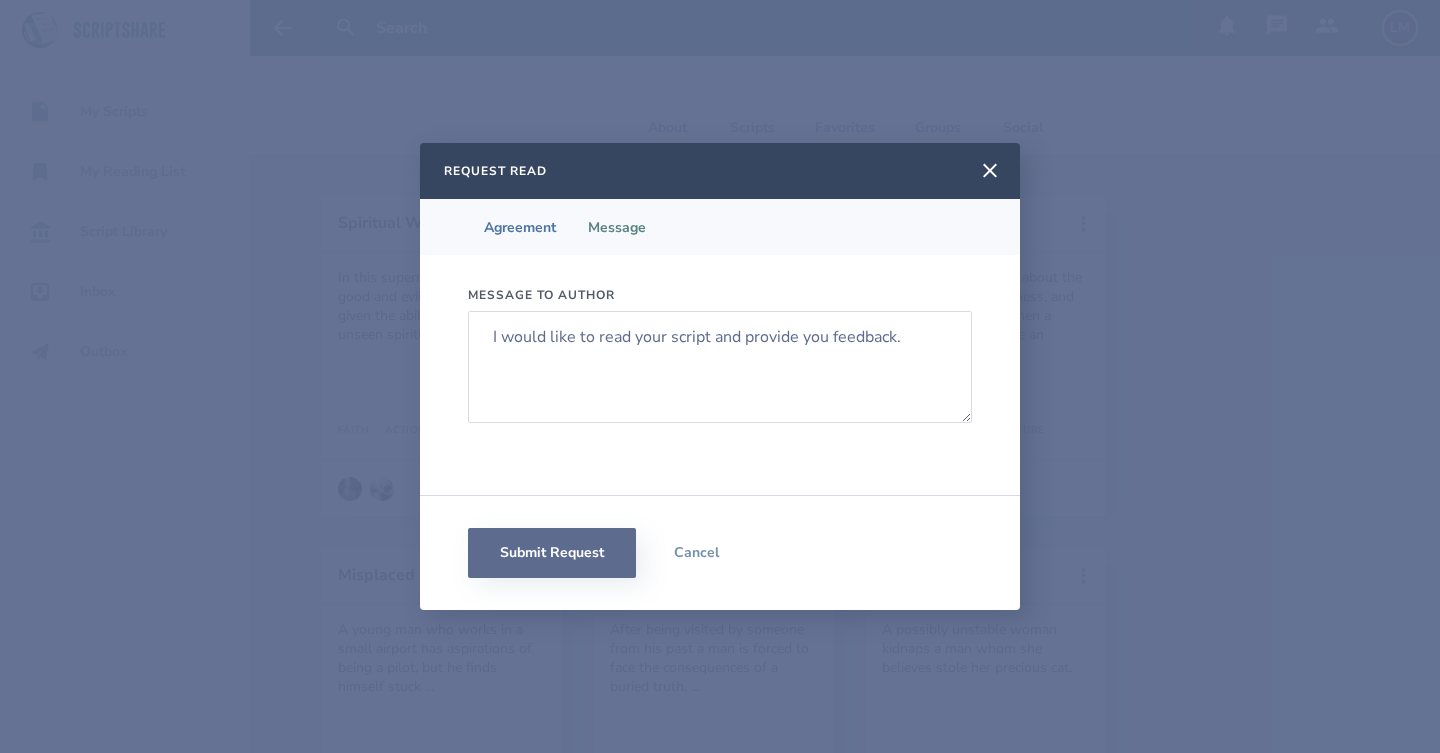click on "Submit Request" at bounding box center [552, 553] 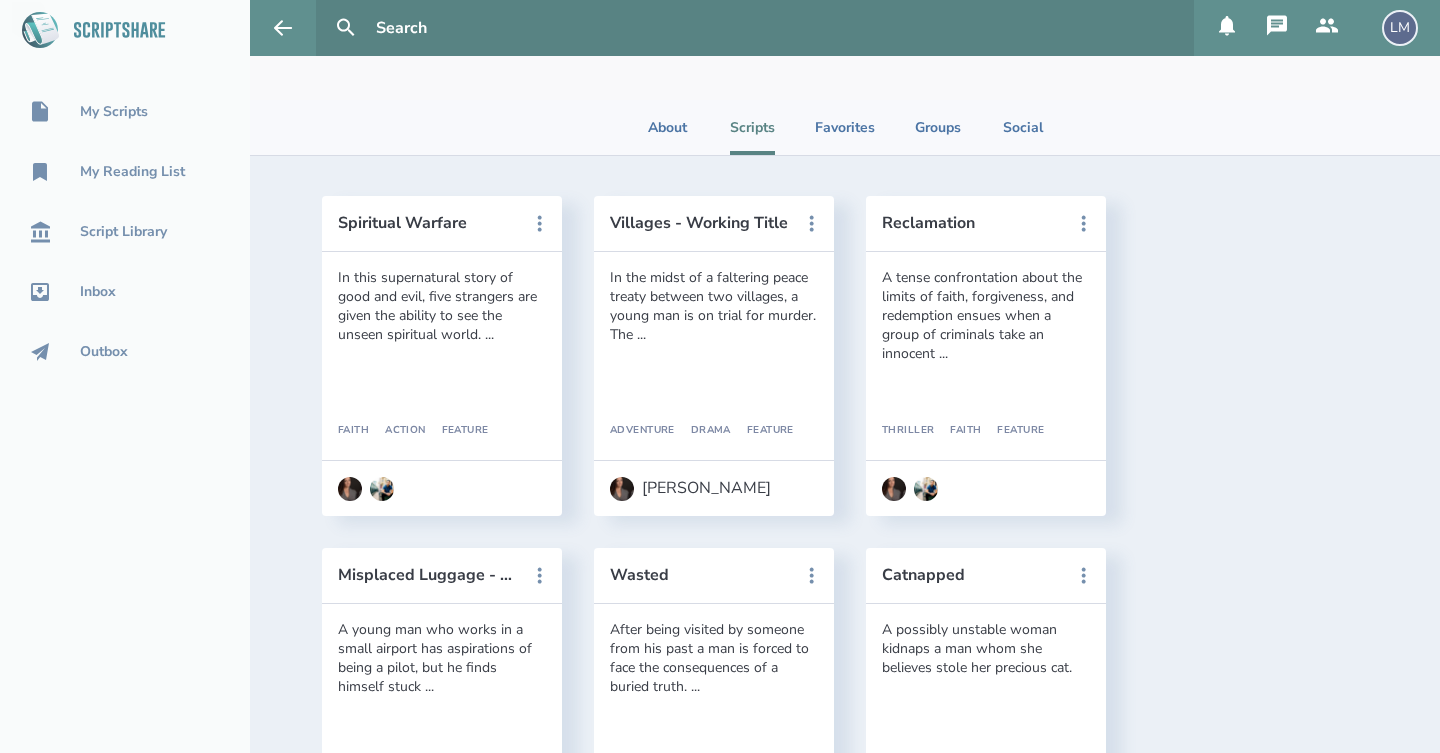 click on "Spiritual Warfare In this supernatural story of good and evil, five strangers are given the ability to see the unseen spiritual world. ... Faith Action Feature View Details Request Read Request Swap Flag this Script Villages - Working Title In the midst of a faltering peace treaty between two villages, a young man is on trial for murder. The ... Adventure Drama Feature Kaylah C. View Details Request Read Request Swap Flag this Script Reclamation A tense confrontation about the limits of faith, forgiveness, and redemption ensues when a group of criminals take an innocent ... Thriller Faith Feature View Details Request Read Request Swap Flag this Script Misplaced Luggage - Working Title A young man who works in a small airport has aspirations of being a pilot, but he finds himself stuck ... Comedy Romance Pilot View Details Request Read Request Swap Flag this Script Wasted After being visited by someone from his past a man is forced to face the consequences of a buried truth. ... Drama Crime Short View Details" at bounding box center [845, 884] 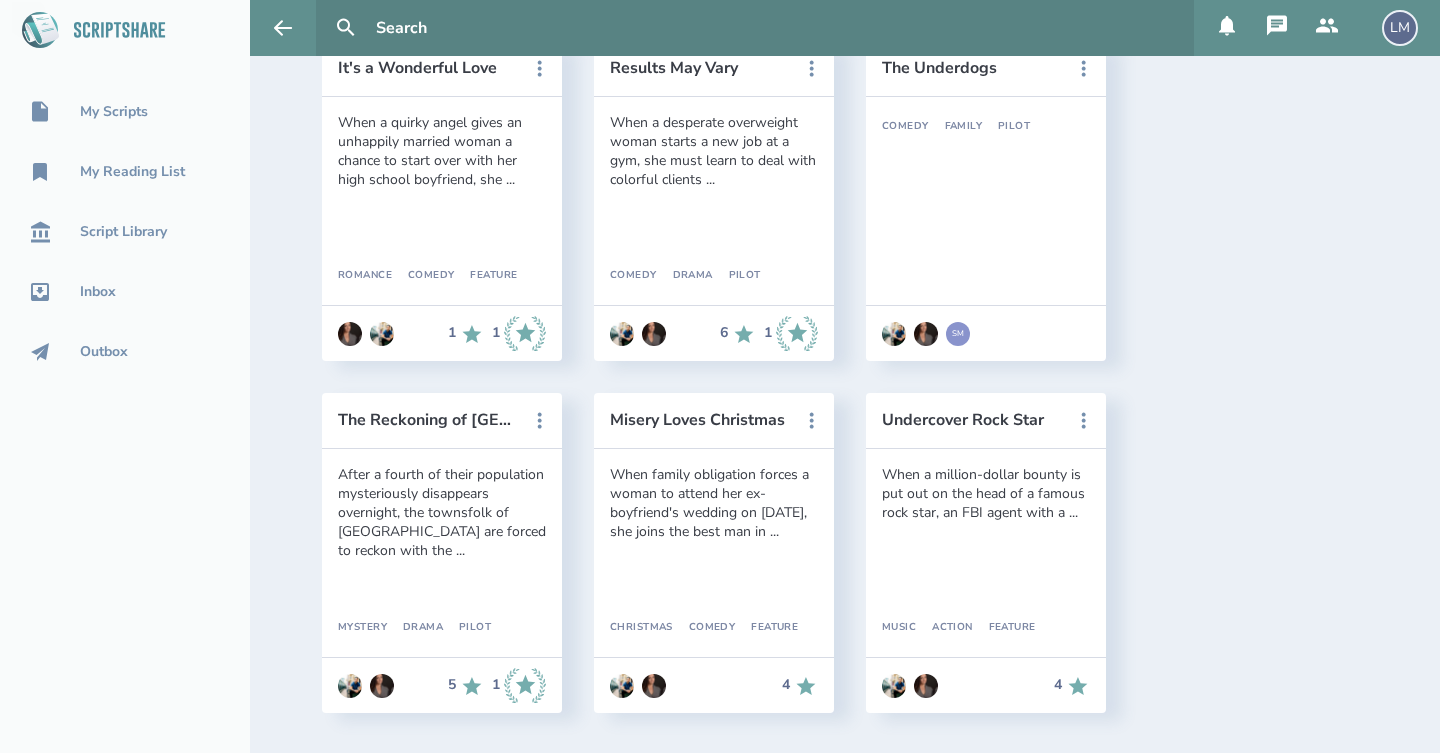 scroll, scrollTop: 1145, scrollLeft: 0, axis: vertical 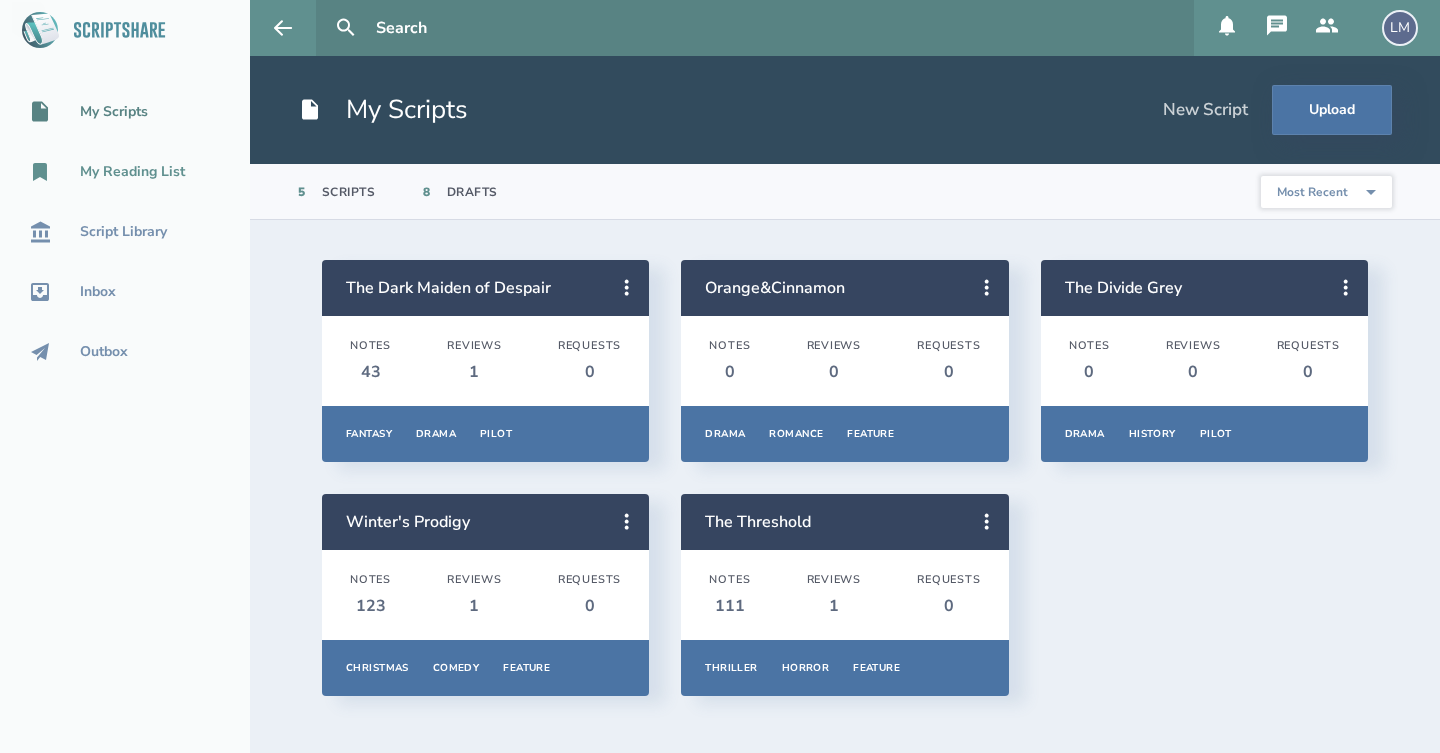 click on "My Reading List" at bounding box center [132, 172] 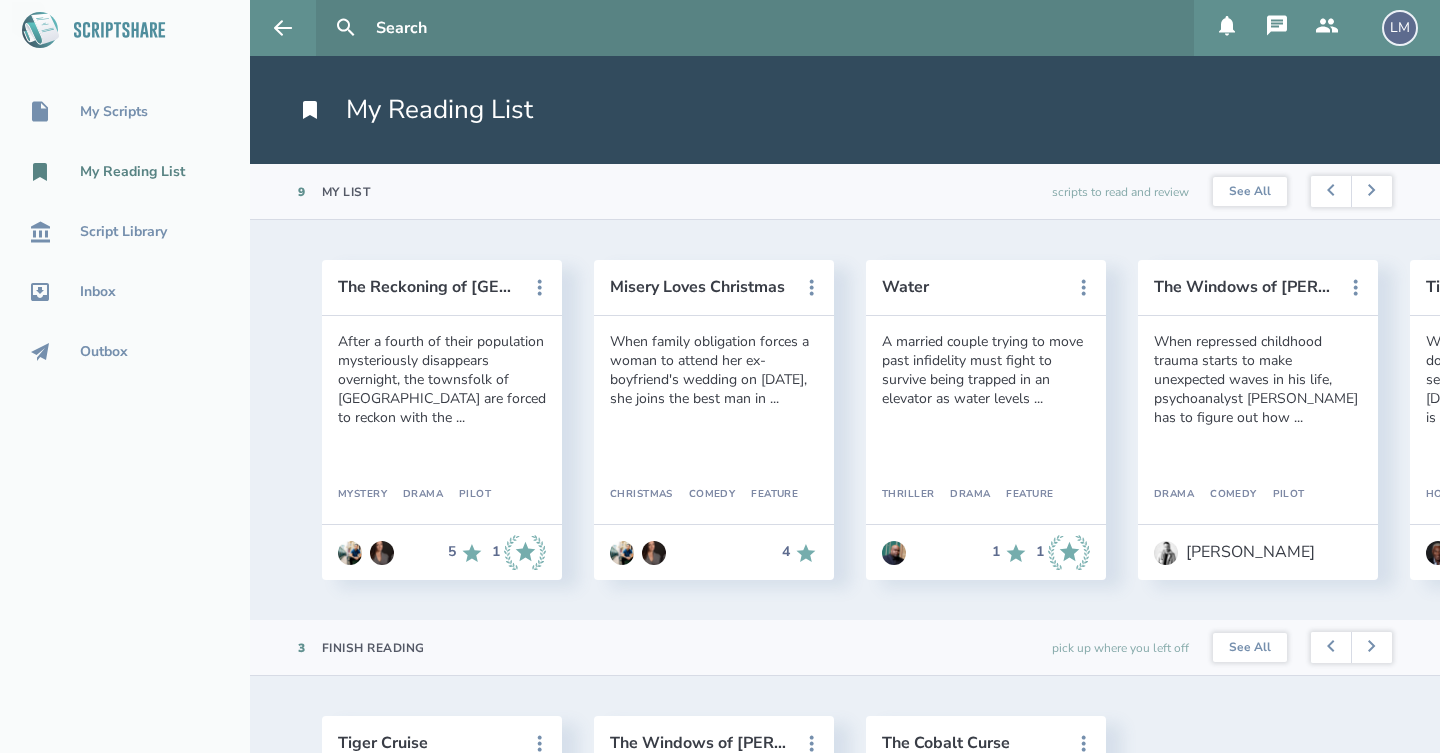 click on "Tiger Cruise While vacationing on a cruise, a down-on-her-luck mother is separated from her [DEMOGRAPHIC_DATA] son and is determined to ... Horror Action Feature [PERSON_NAME] View Details Start Reading Remove from My List Remove from Finish Flag this Script The Windows of [PERSON_NAME] When repressed childhood trauma starts to make unexpected waves in his life, psychoanalyst [PERSON_NAME] has to figure out how ... Drama Comedy Pilot [PERSON_NAME] View Details Start Reading Remove from My List Remove from Finish Flag this Script The Cobalt Curse A human rights lawyer launches a desperate search for his epidemiologist ex-fiancée kidnapped in the [GEOGRAPHIC_DATA] by a tech titan ... Thriller Action Feature [PERSON_NAME] View Details Start Reading Remove from My List Remove from Finish Flag this Script" at bounding box center (845, 876) 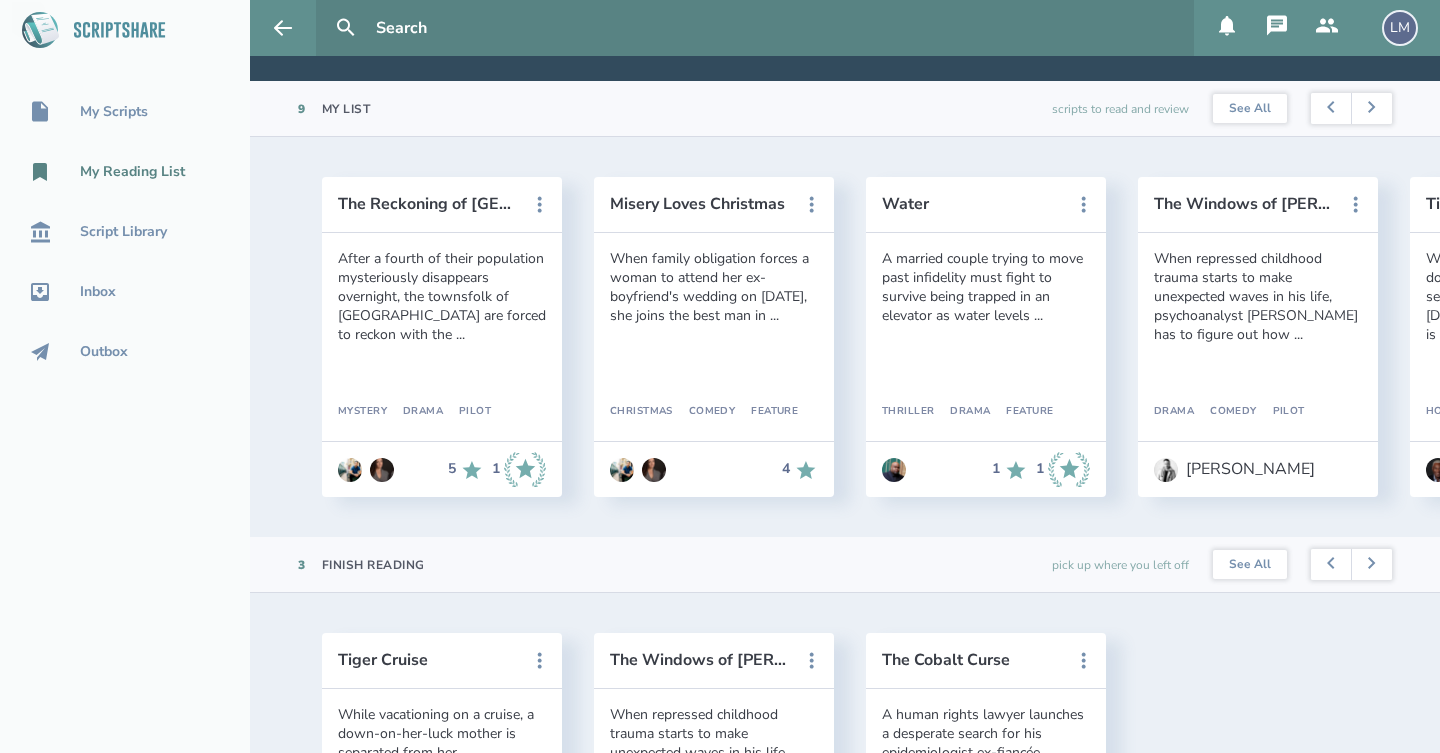 scroll, scrollTop: 80, scrollLeft: 0, axis: vertical 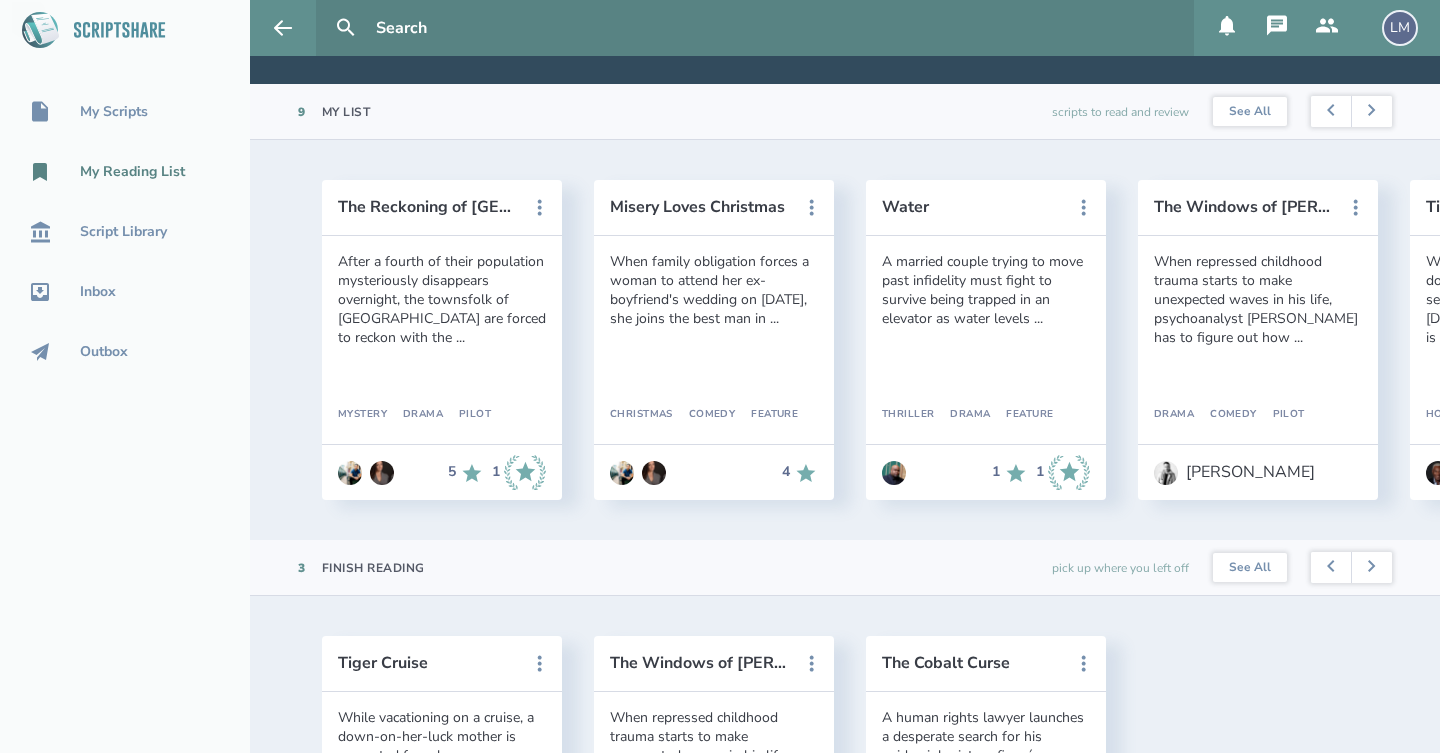 click on "The Reckoning of [GEOGRAPHIC_DATA] After a fourth of their population mysteriously disappears overnight, the townsfolk of [GEOGRAPHIC_DATA] are forced to reckon with the ... Mystery Drama Pilot 5   1   View Details Start Reading Remove from My List Flag this Script Misery Loves Christmas When family obligation forces a woman to attend her ex-boyfriend's wedding on [DATE], she joins the best man in ... Christmas Comedy Feature 4   View Details Start Reading Remove from My List Flag this Script Water A married couple trying to move past infidelity must fight to survive being trapped in an elevator as water levels ... Thriller Drama Feature 1   1   View Details Start Reading Remove from My List Flag this Script The Windows of [PERSON_NAME] When repressed childhood trauma starts to make unexpected waves in his life, psychoanalyst [PERSON_NAME] has to figure out how ... Drama Comedy Pilot [PERSON_NAME] View Details Start Reading Remove from My List Flag this Script Tiger Cruise Horror Action Feature [PERSON_NAME] View Details" at bounding box center [845, 340] 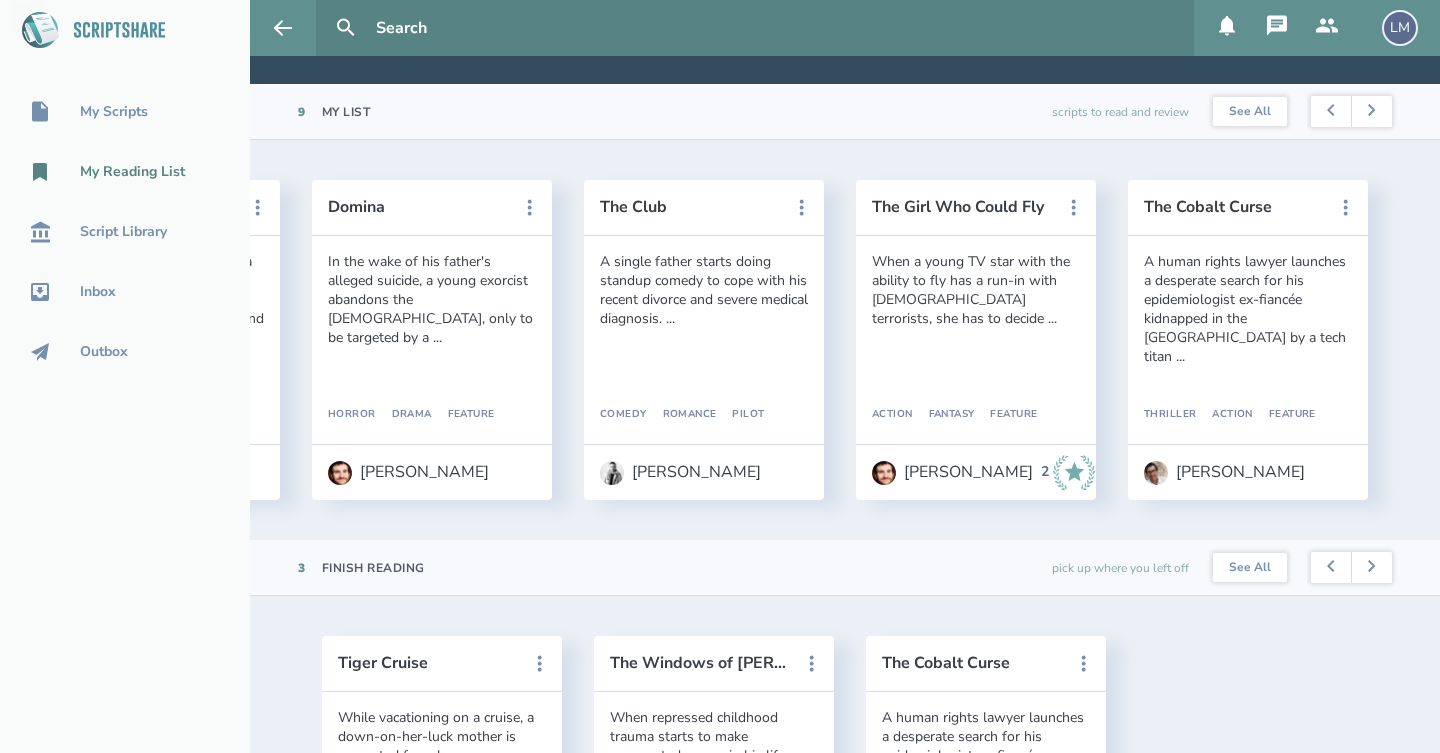 scroll, scrollTop: 0, scrollLeft: 1370, axis: horizontal 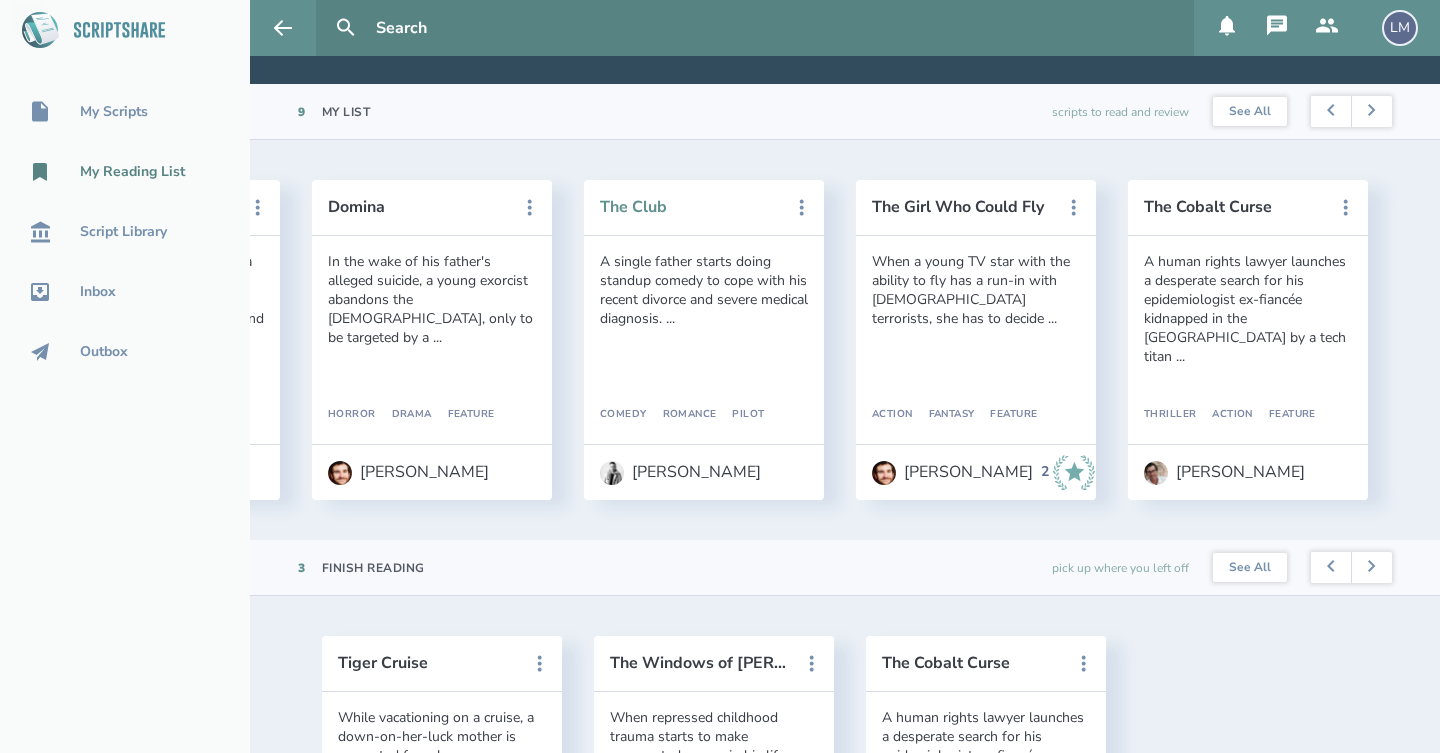 click on "The Club" at bounding box center [690, 207] 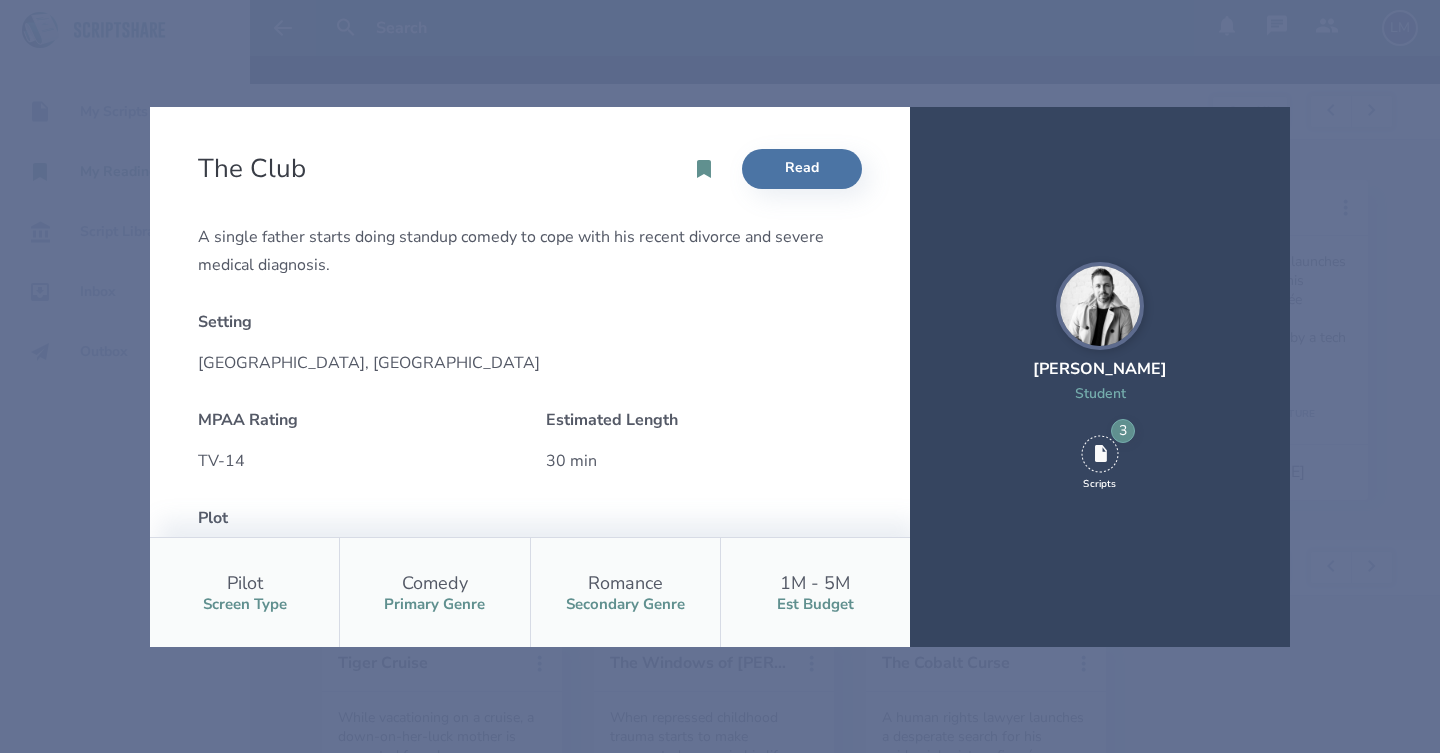 click on "The Club Read A single father starts doing standup comedy to cope with his recent divorce and severe medical diagnosis.    Setting MiddleTown, [GEOGRAPHIC_DATA] MPAA Rating TV-14 Estimated Length 30 min Plot A single dad [PERSON_NAME] with his recent divorce and HIV diagnosis by adopting a suggestion from some close friends: try standup comedy! Heartbroken and worried, the open mic scene surprisingly brings him to life, but partially because a new romantic interest is in the audience.  He later learns that she is a pretty accomplished comedian, and though they flirt and become friends, their love story struggles to get off the ground because no one really knows who he is and what secrets he's holding. Character   Pilot Screen Type Comedy Primary Genre Romance Secondary Genre 1M - 5M Est Budget [PERSON_NAME] Student 3 Scripts" at bounding box center (720, 376) 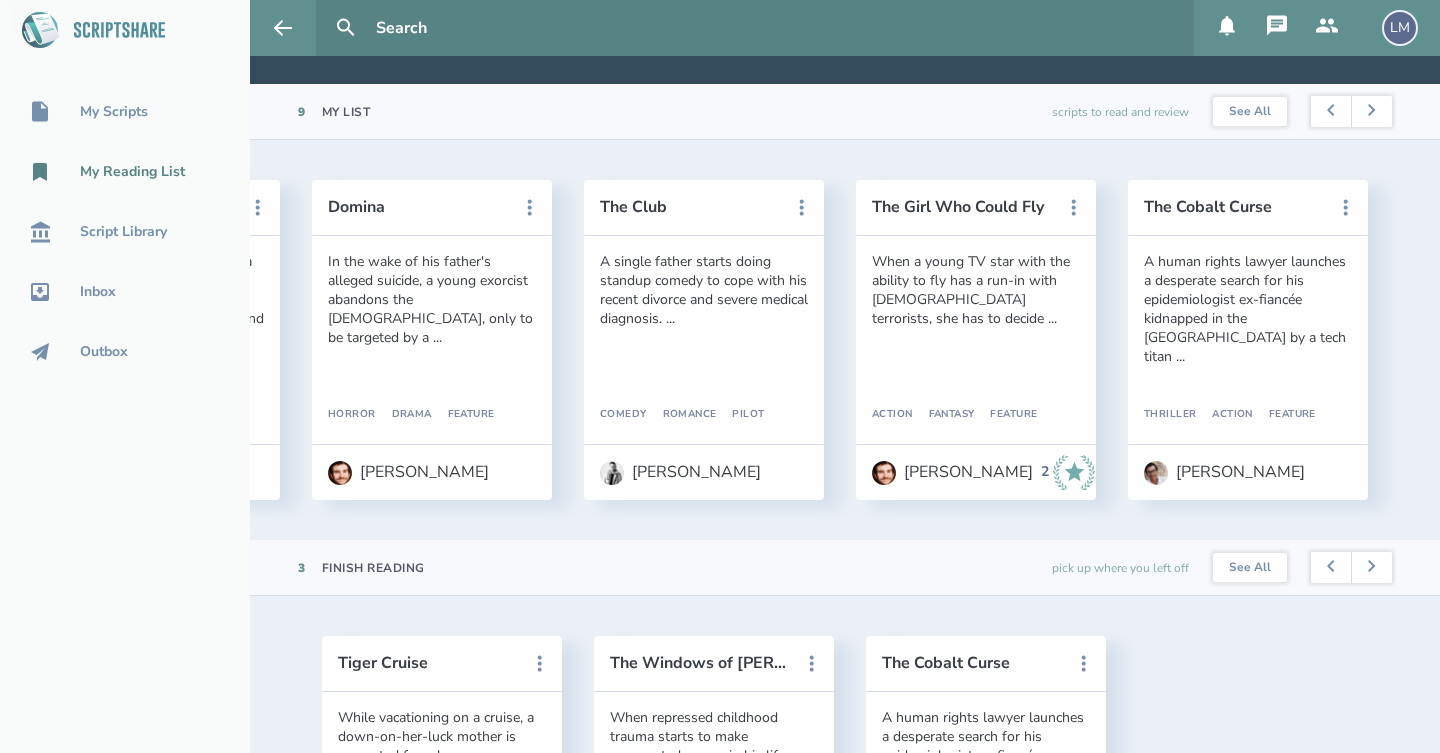 click 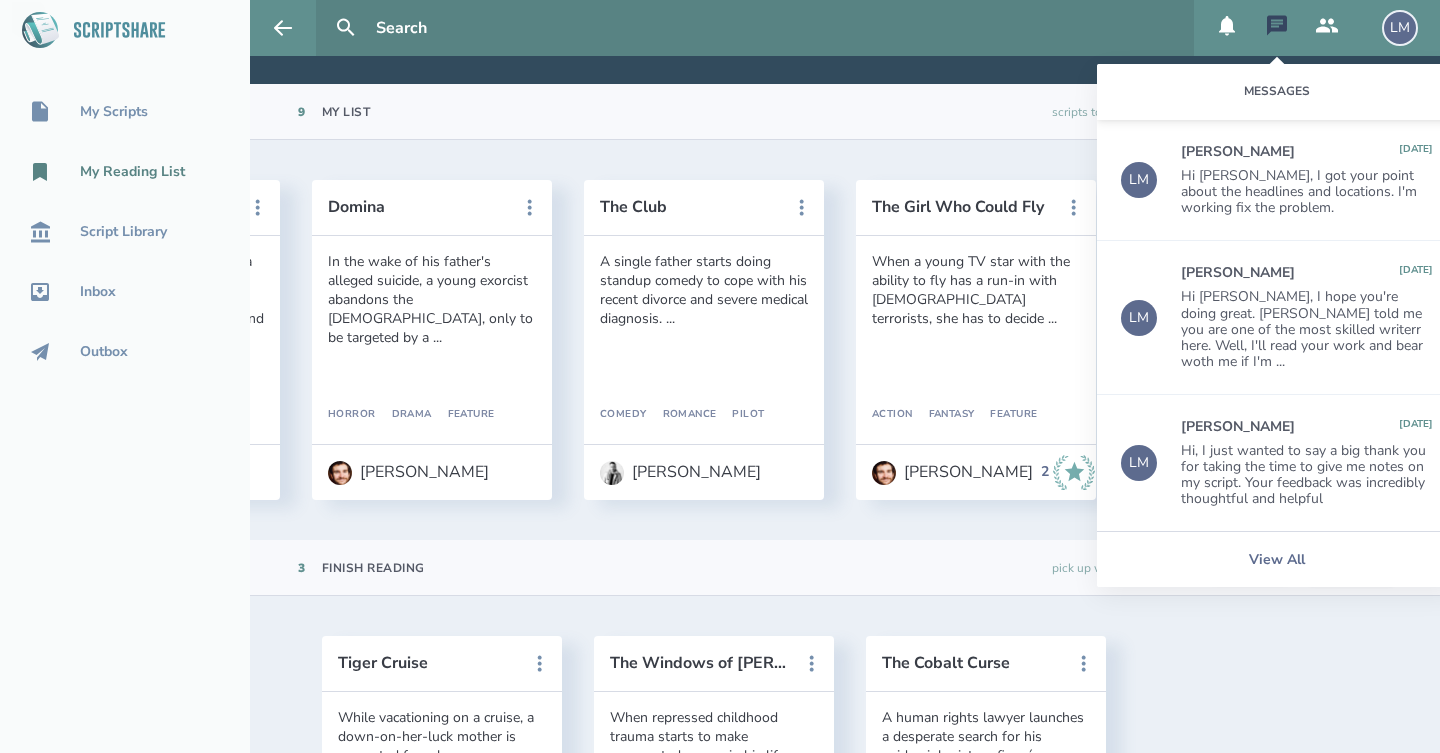 click 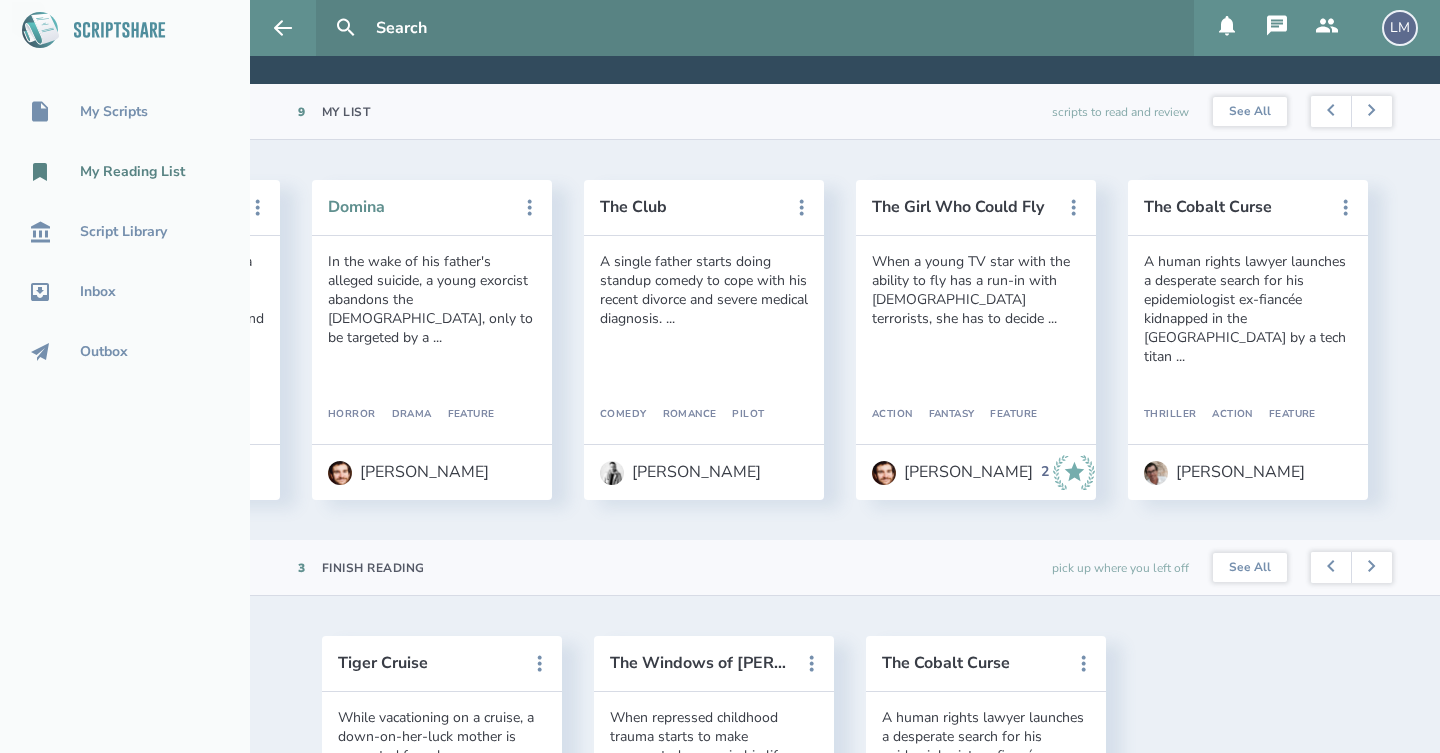 click on "Domina" at bounding box center (418, 207) 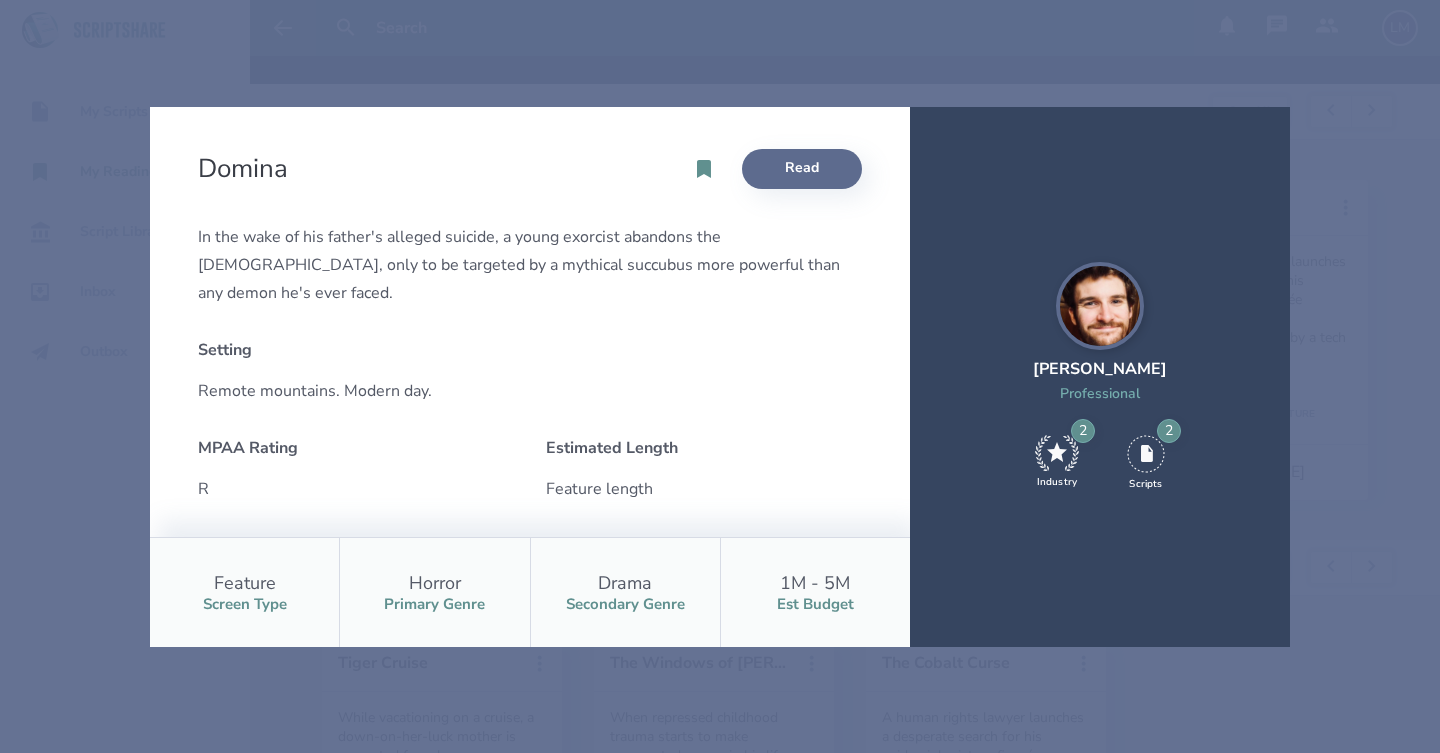 click on "Read" at bounding box center (802, 169) 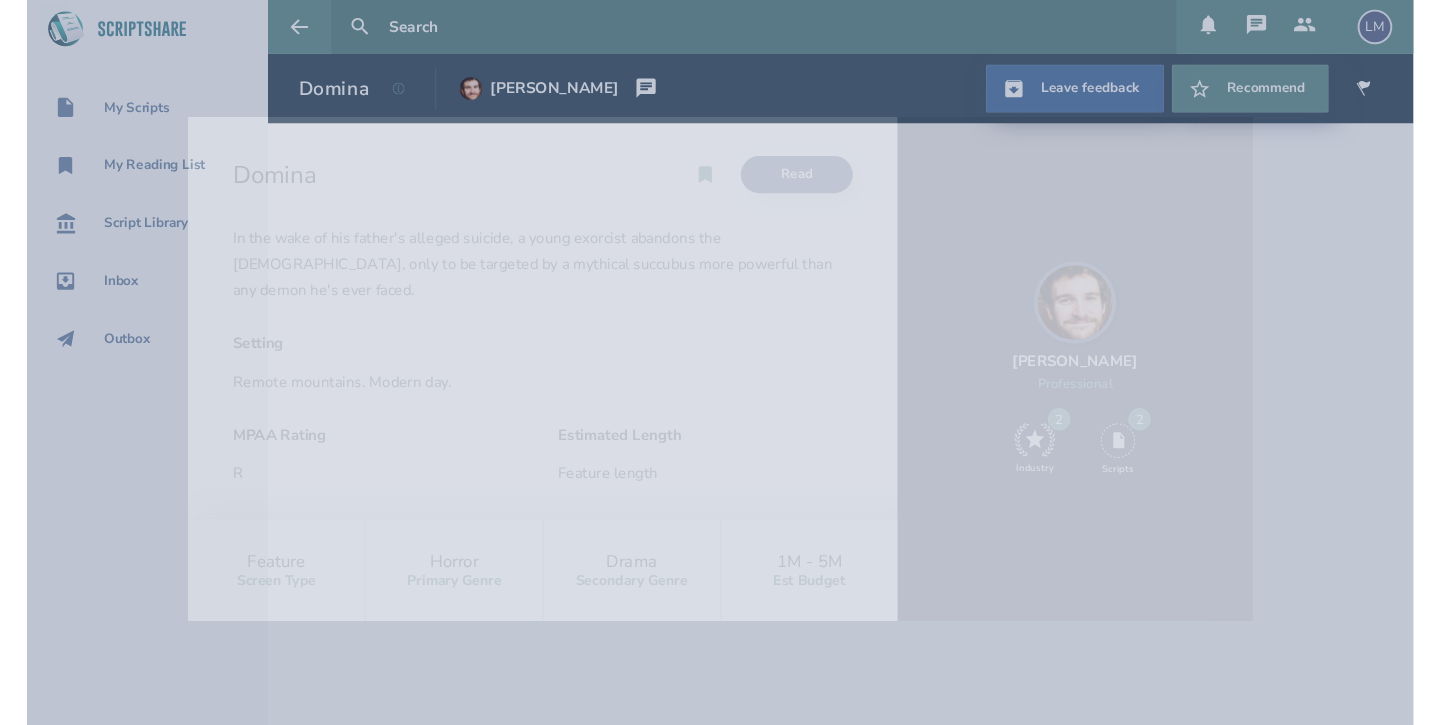 scroll, scrollTop: 0, scrollLeft: 0, axis: both 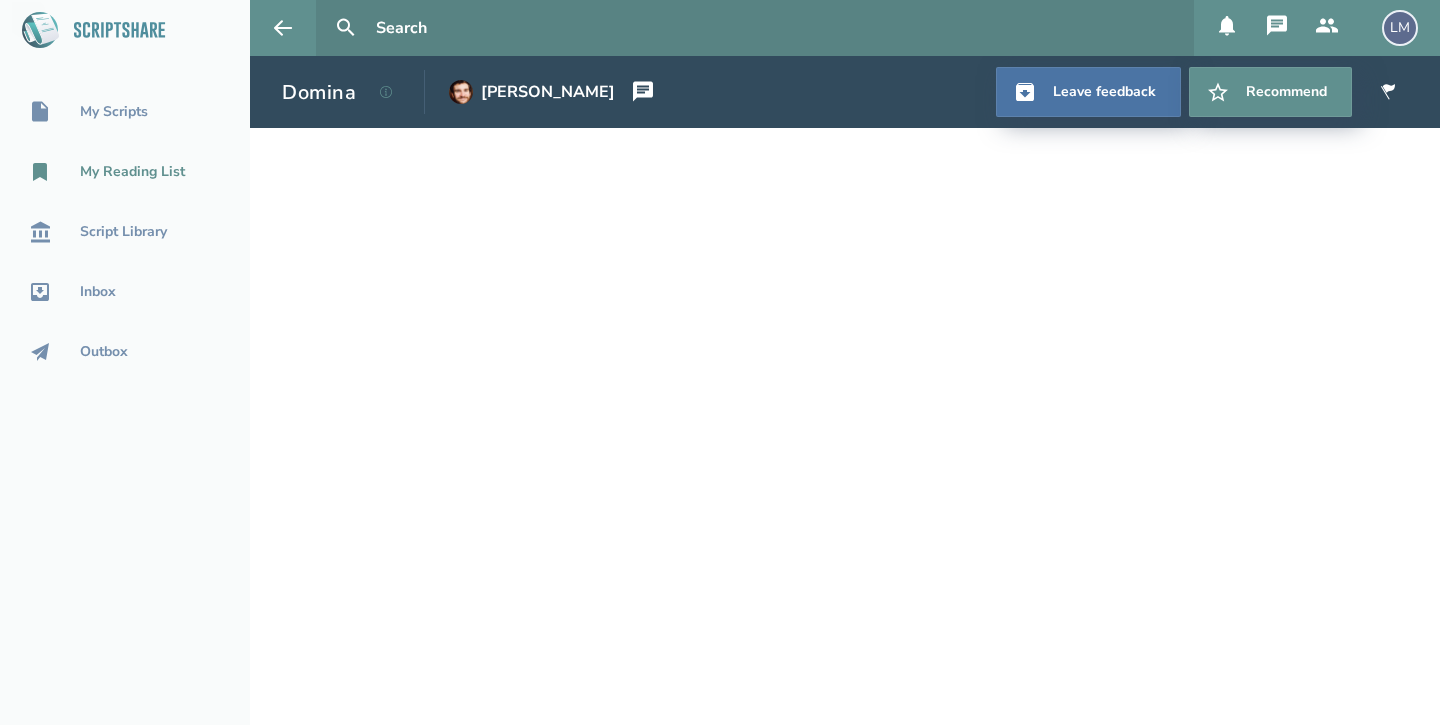click on "My Reading List" at bounding box center (132, 172) 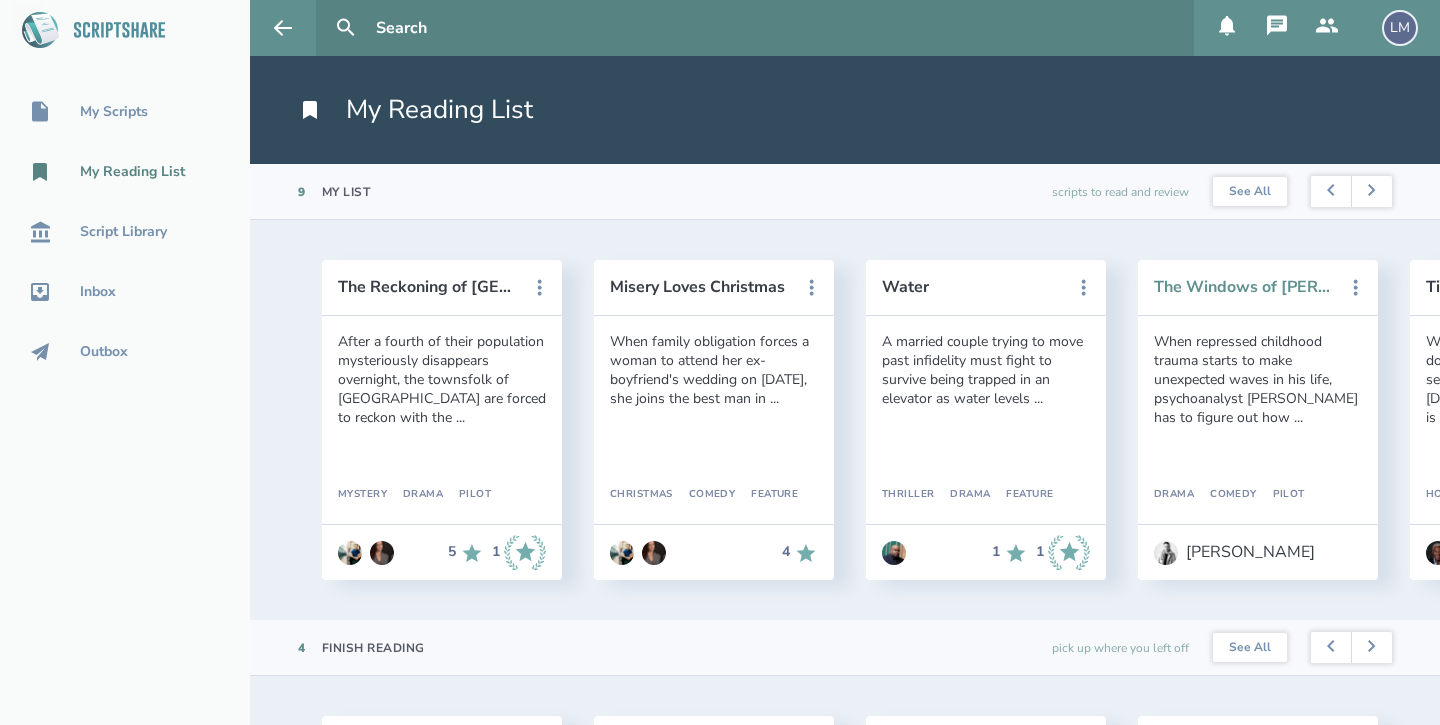 click on "The Windows of [PERSON_NAME]" at bounding box center [1244, 287] 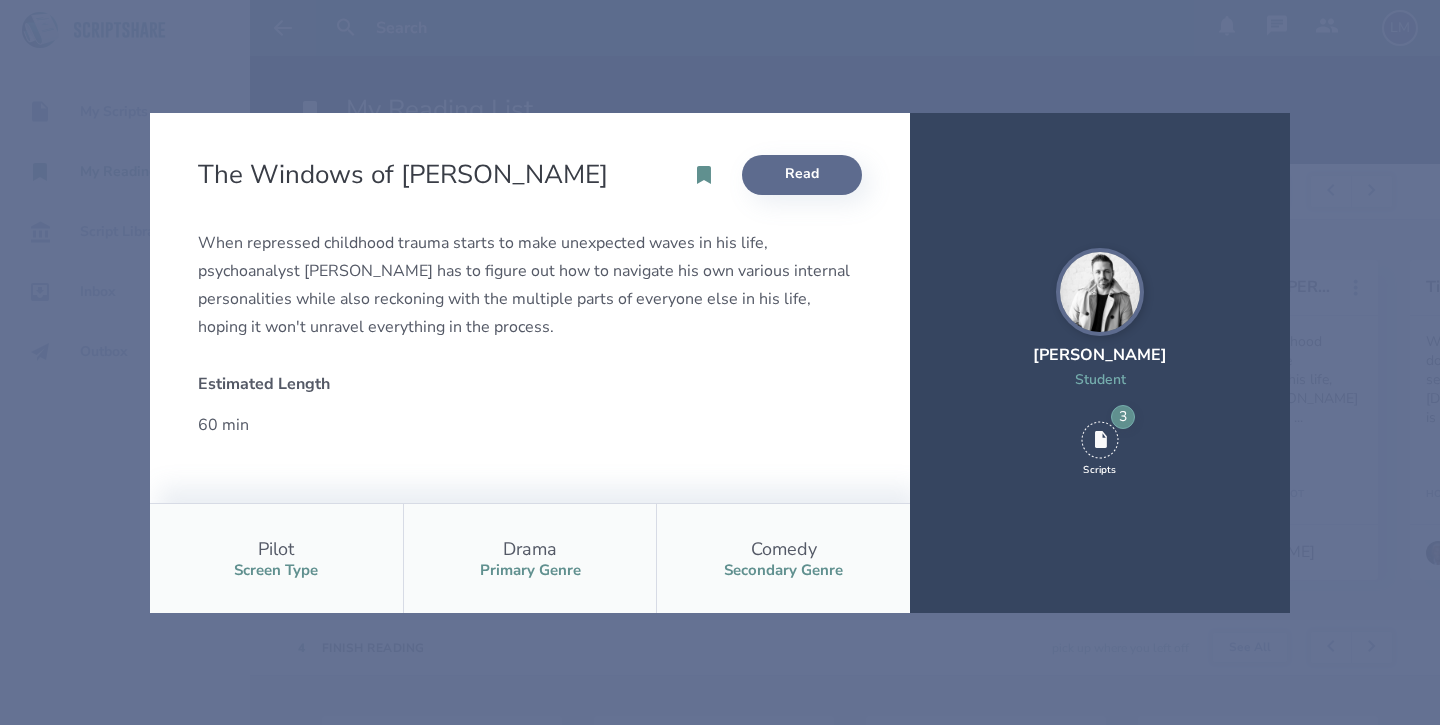 click on "Read" at bounding box center [802, 175] 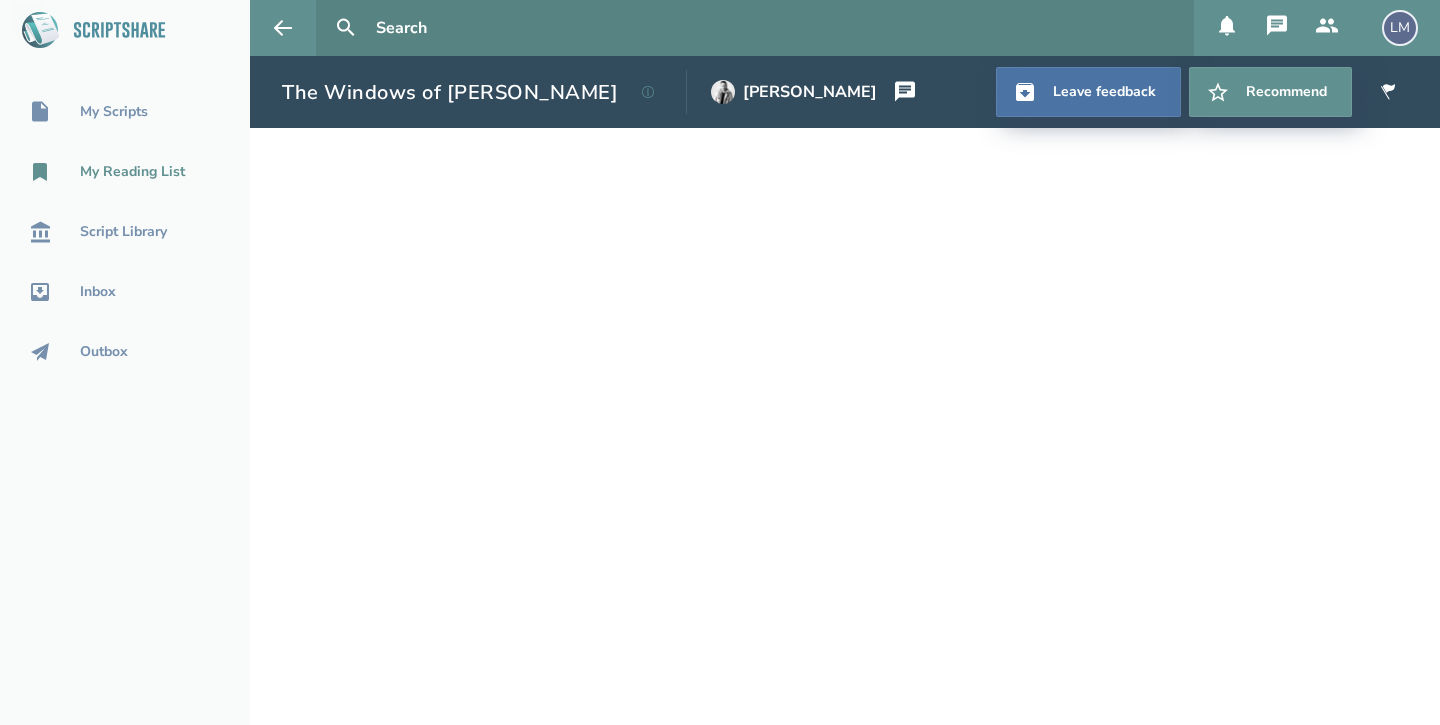 click on "My Reading List" at bounding box center (132, 172) 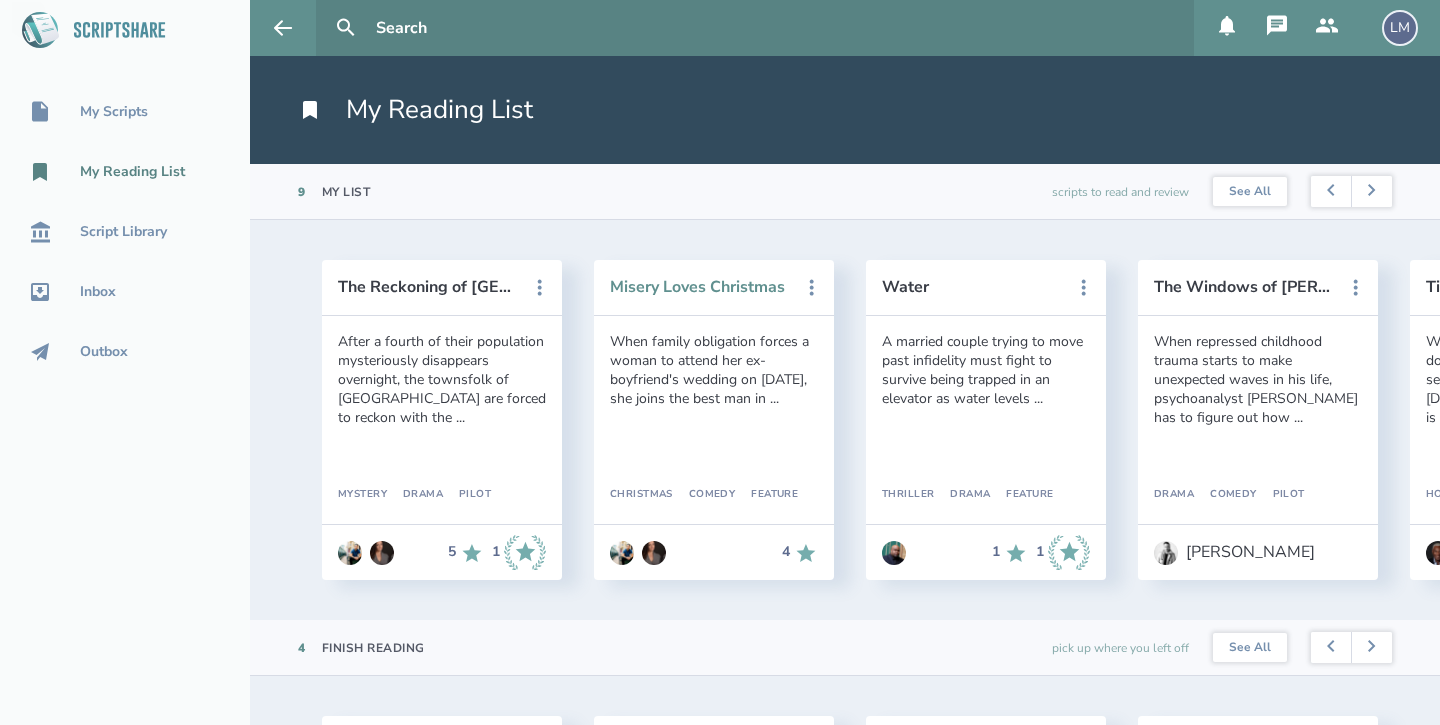click on "Misery Loves Christmas" at bounding box center (700, 287) 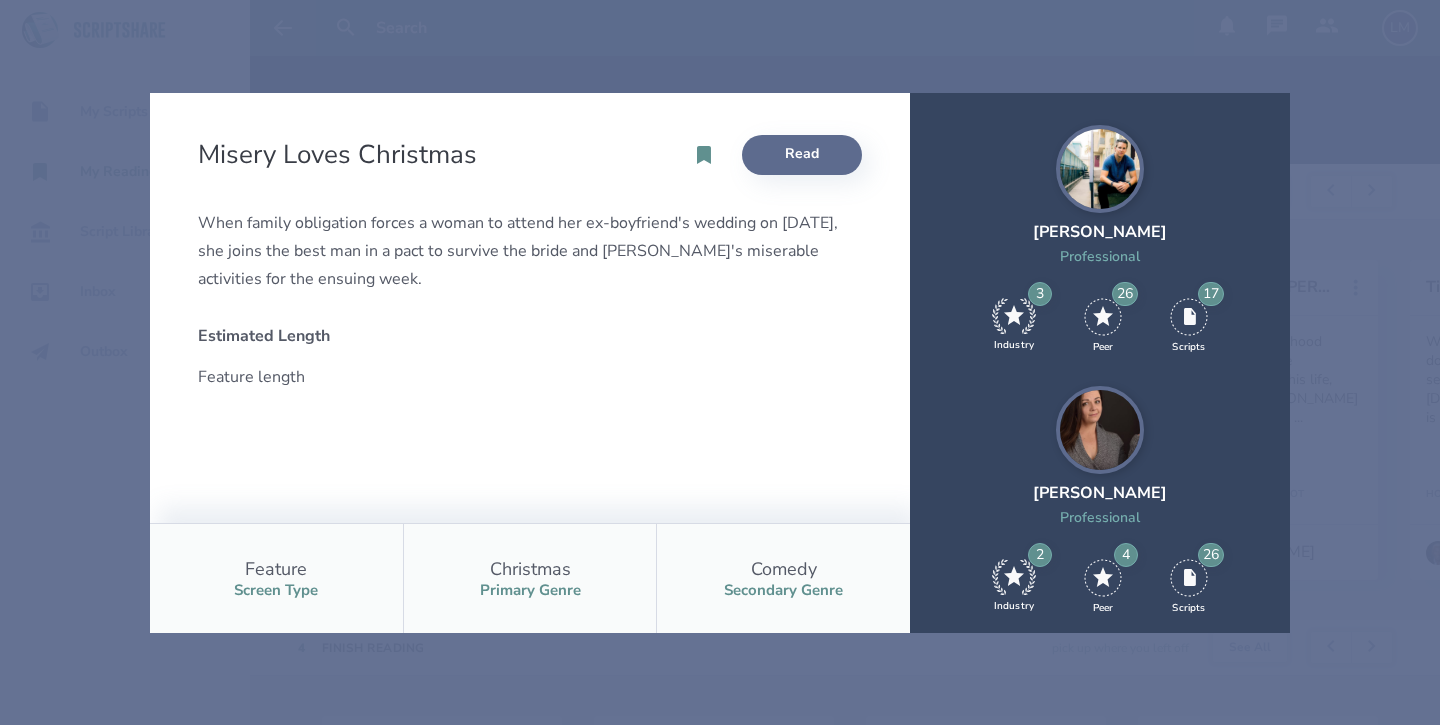 click on "Read" at bounding box center (802, 155) 